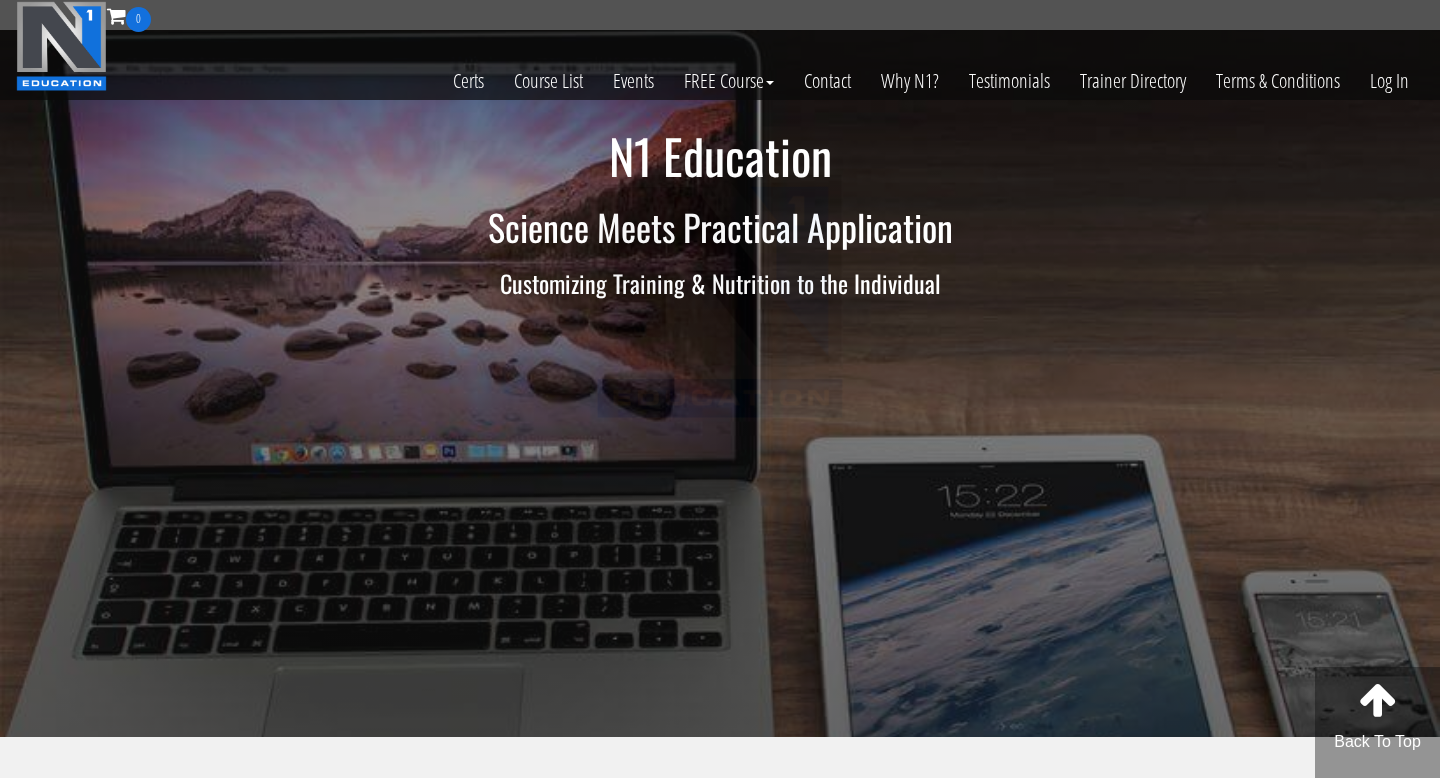 scroll, scrollTop: 0, scrollLeft: 0, axis: both 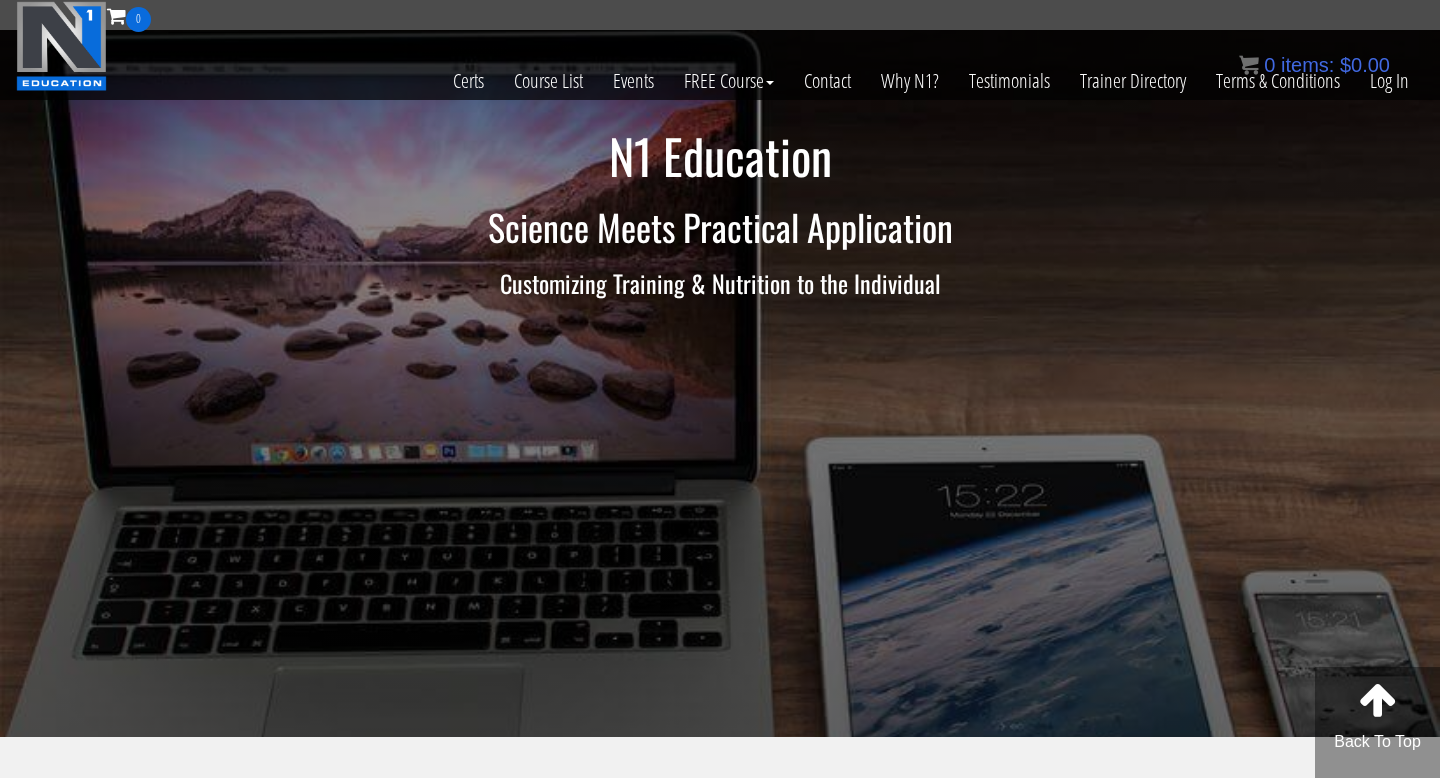 click on "0
items:
$ 0.00" at bounding box center [1314, 65] 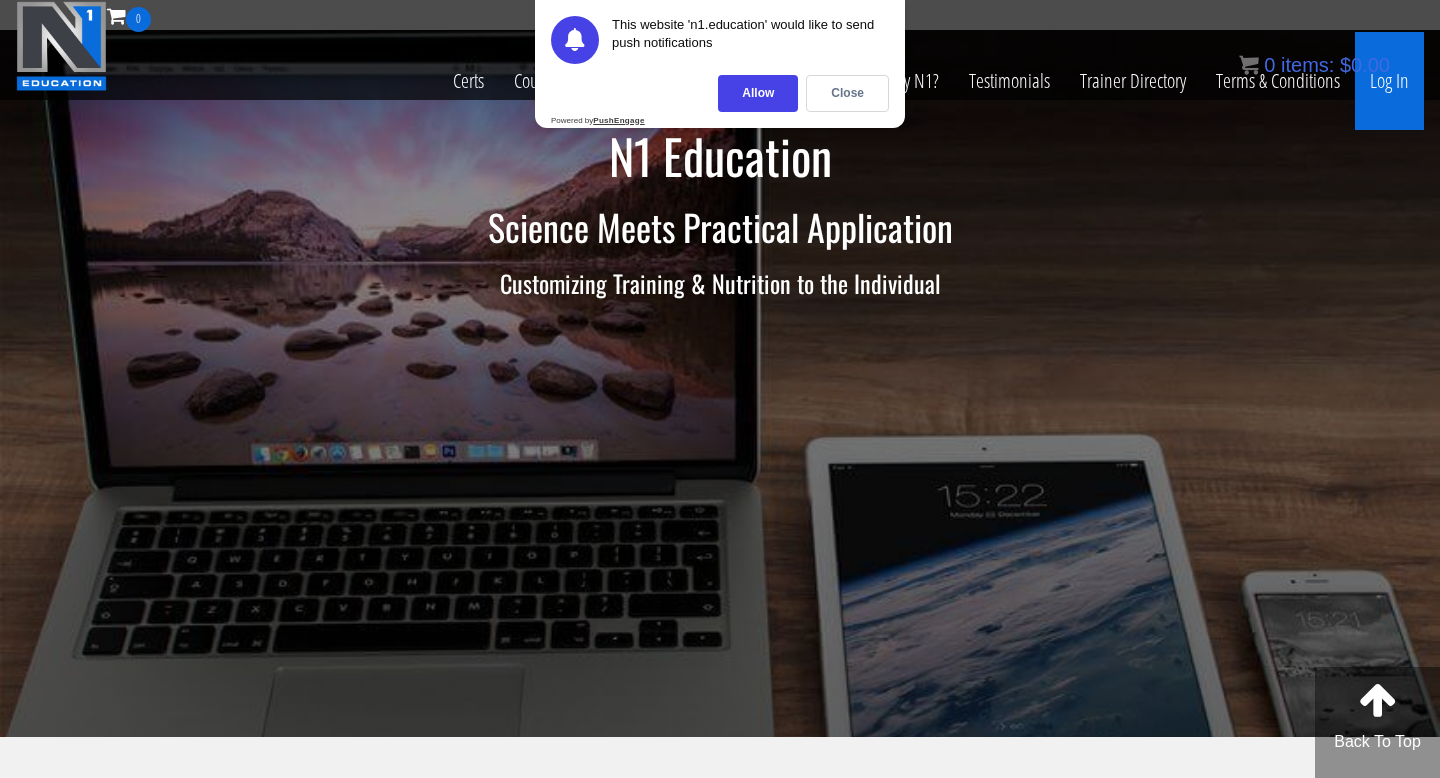 click on "Log In" at bounding box center [1389, 81] 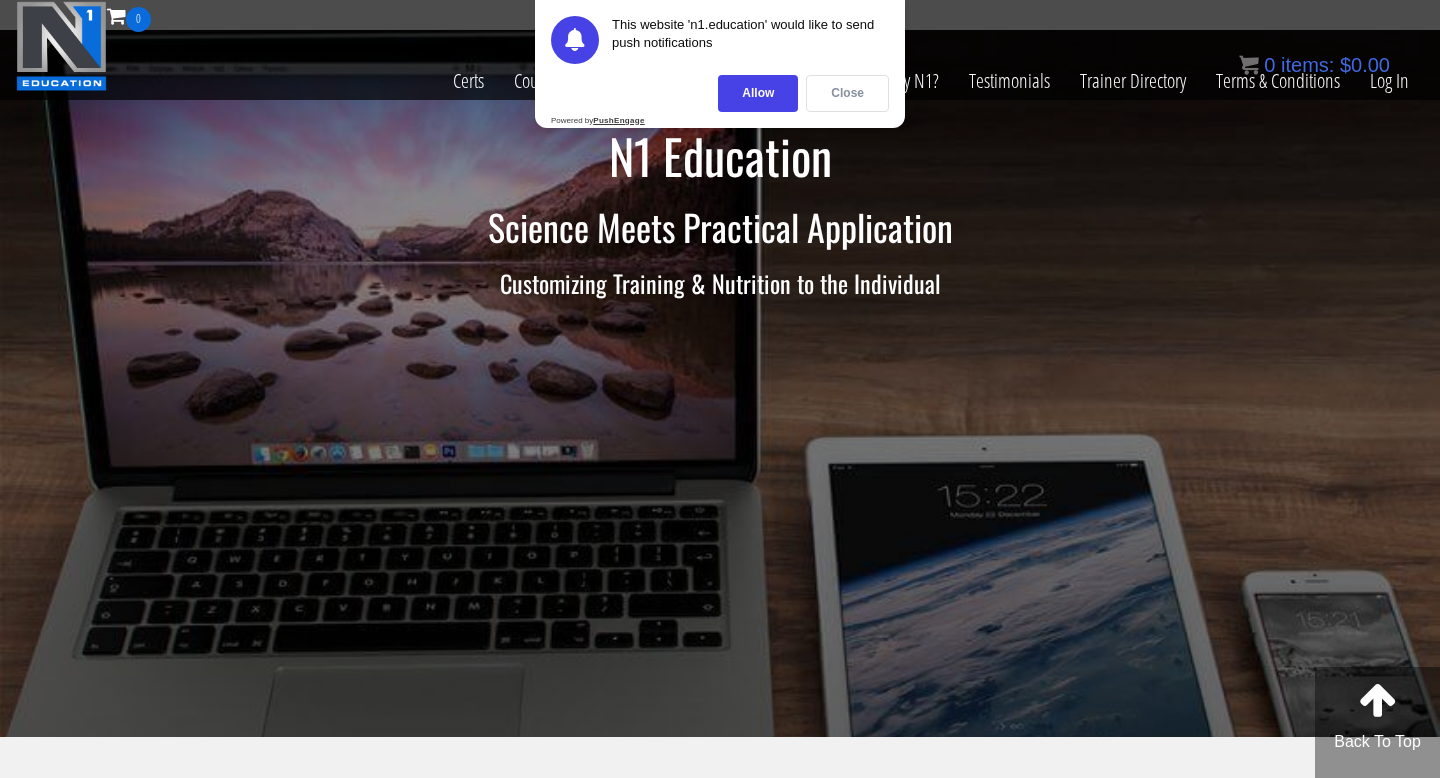 click on "Close" at bounding box center [847, 93] 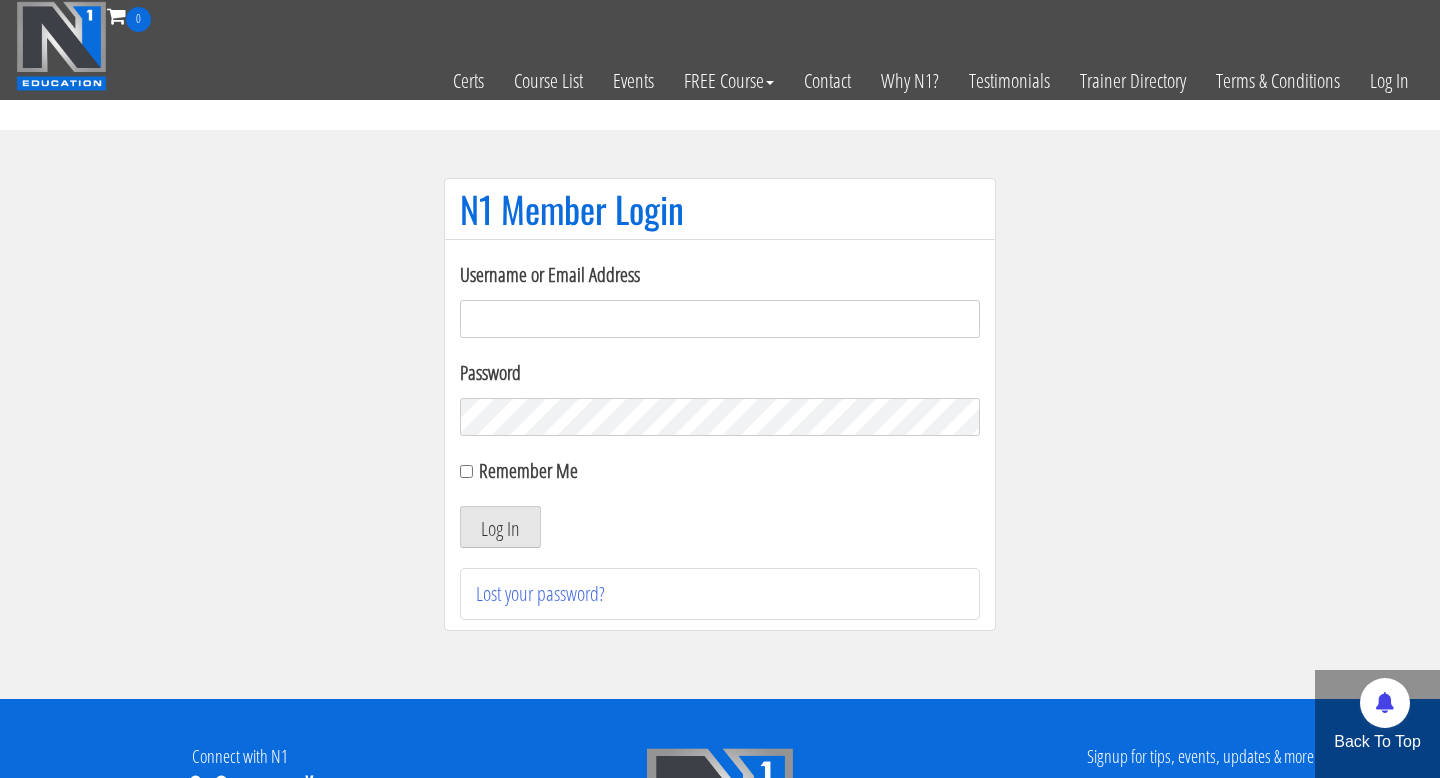 scroll, scrollTop: 0, scrollLeft: 0, axis: both 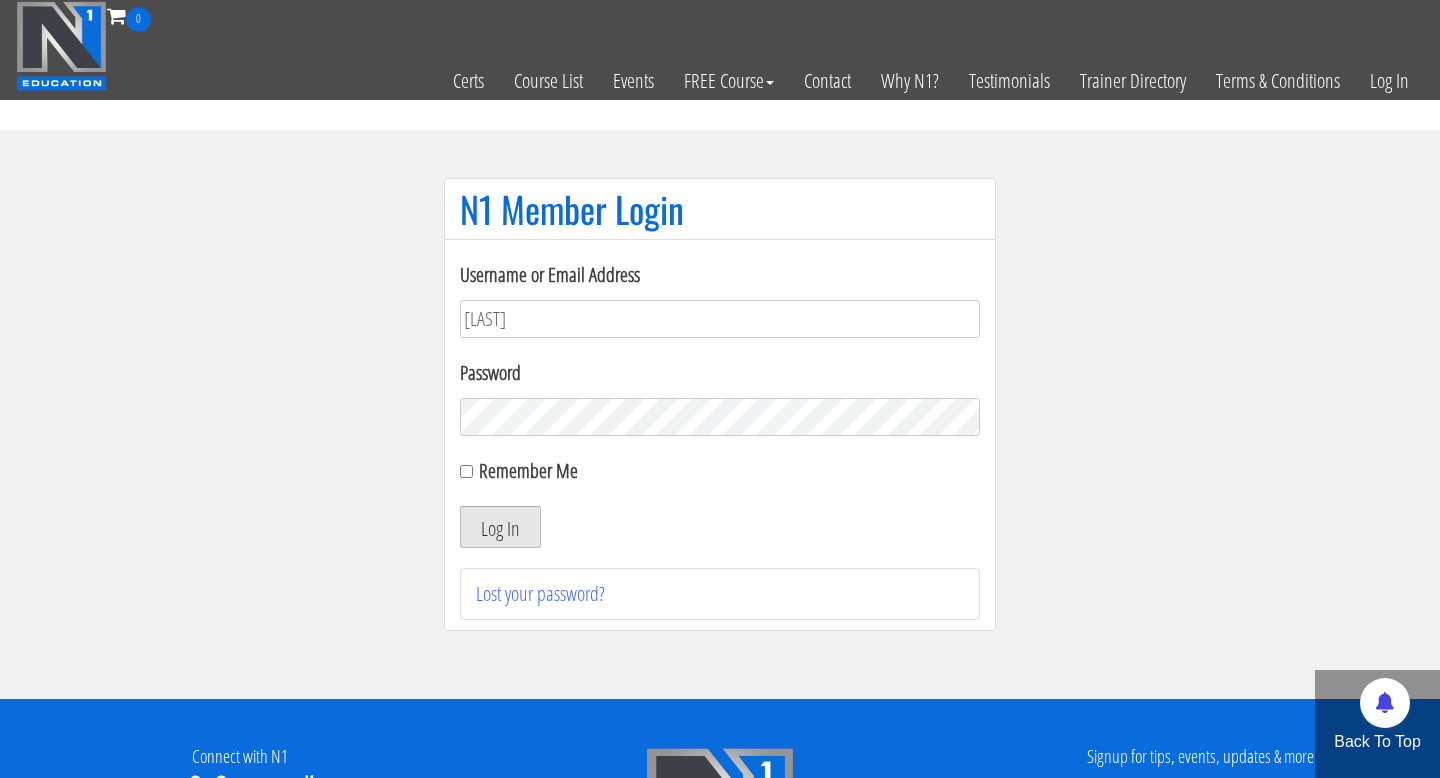click on "Log In" at bounding box center (500, 527) 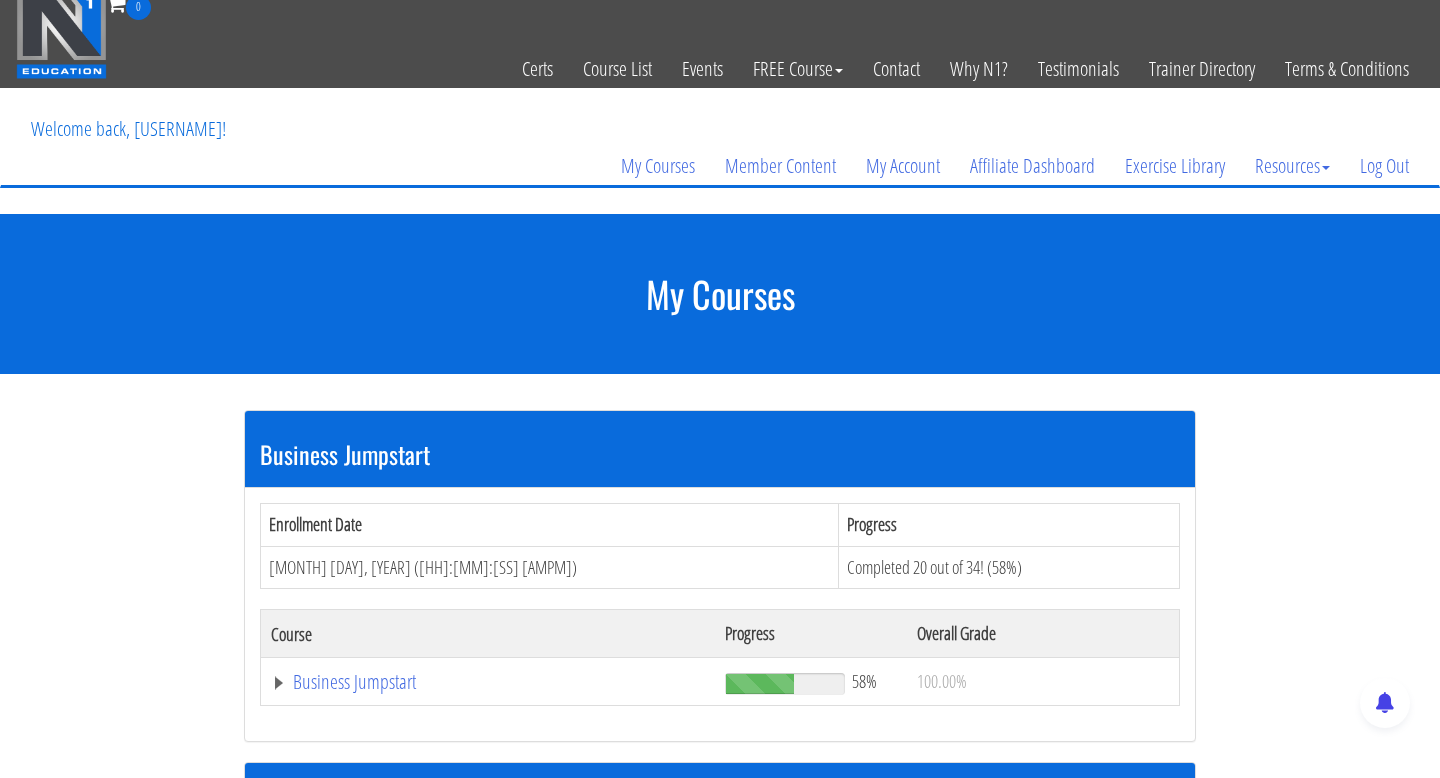 scroll, scrollTop: 16, scrollLeft: 0, axis: vertical 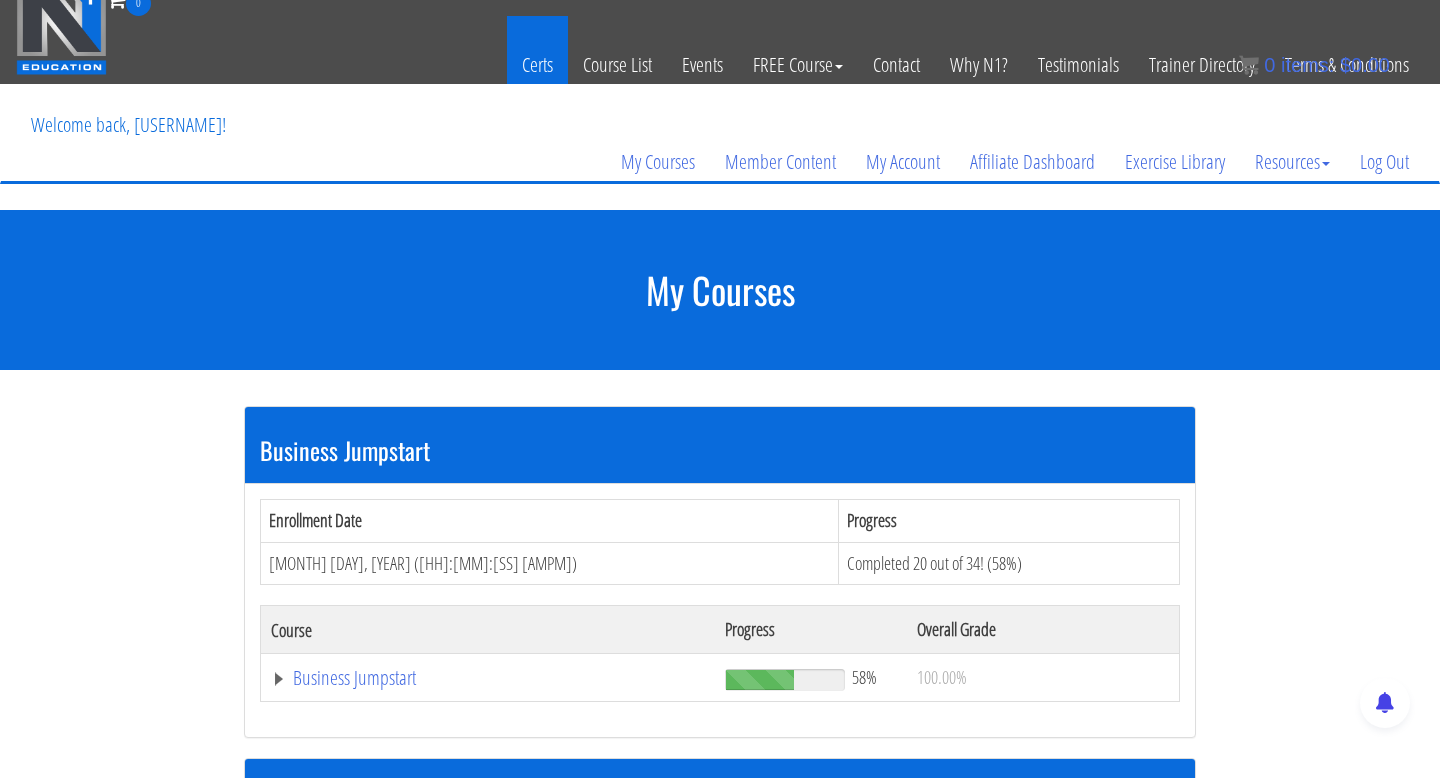 click on "Certs" at bounding box center (537, 65) 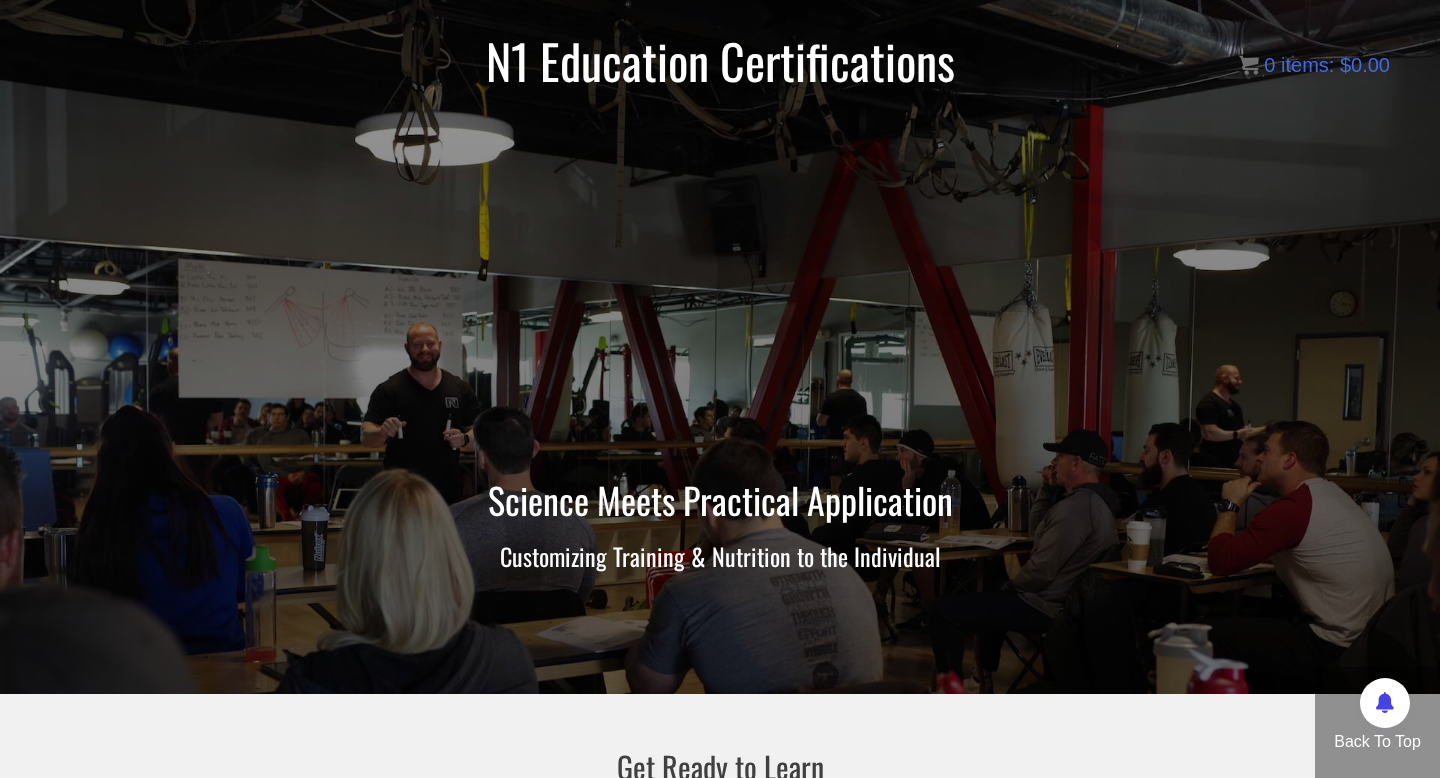 scroll, scrollTop: 0, scrollLeft: 0, axis: both 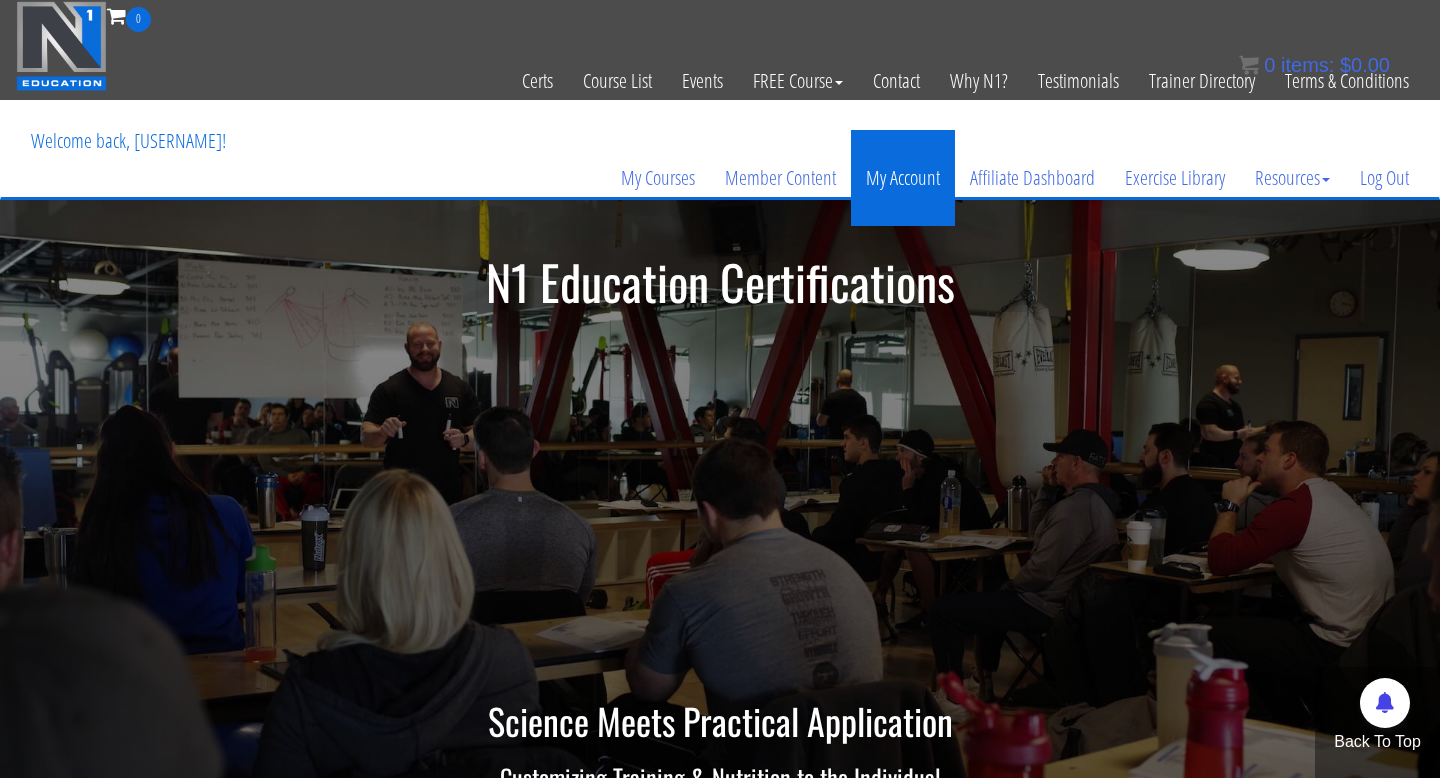 click on "My Account" at bounding box center (903, 178) 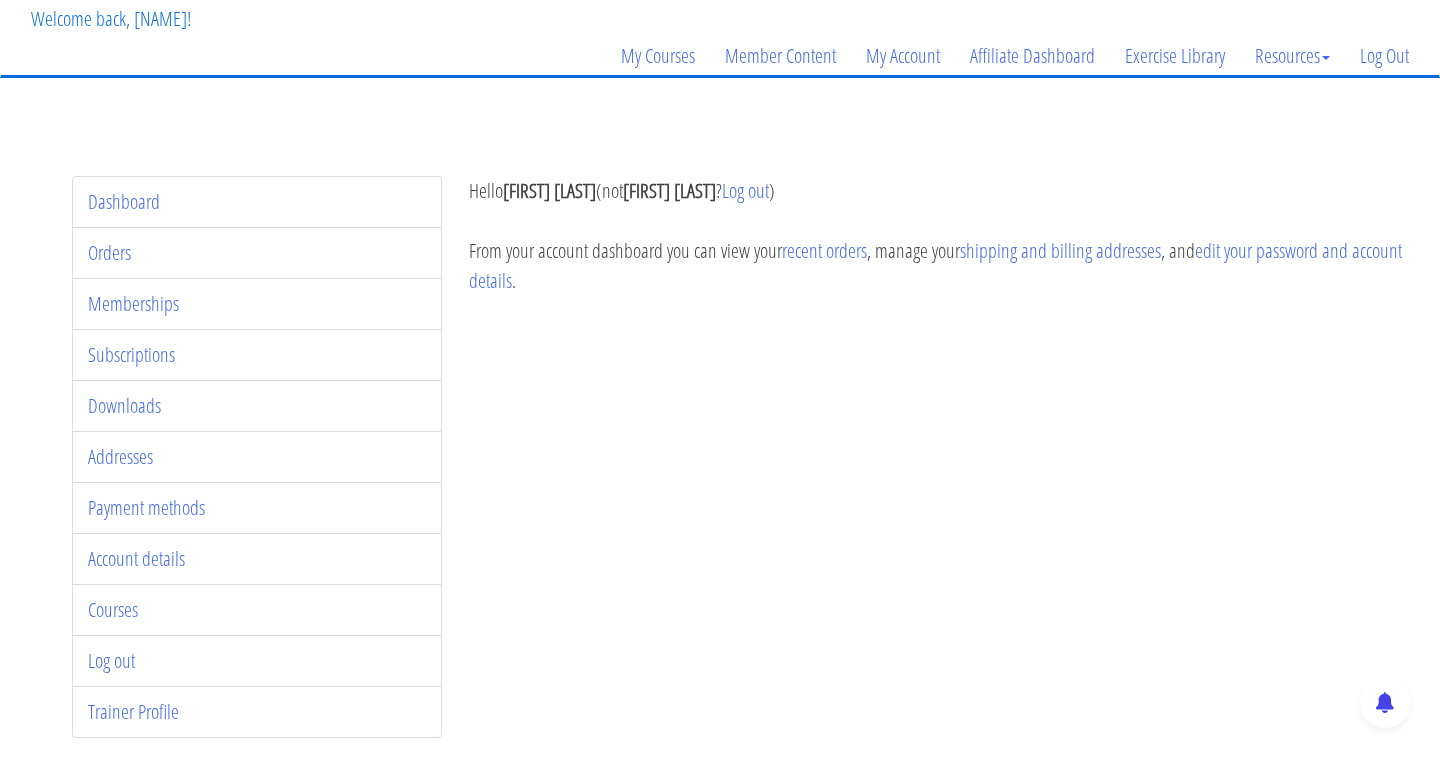 scroll, scrollTop: 108, scrollLeft: 0, axis: vertical 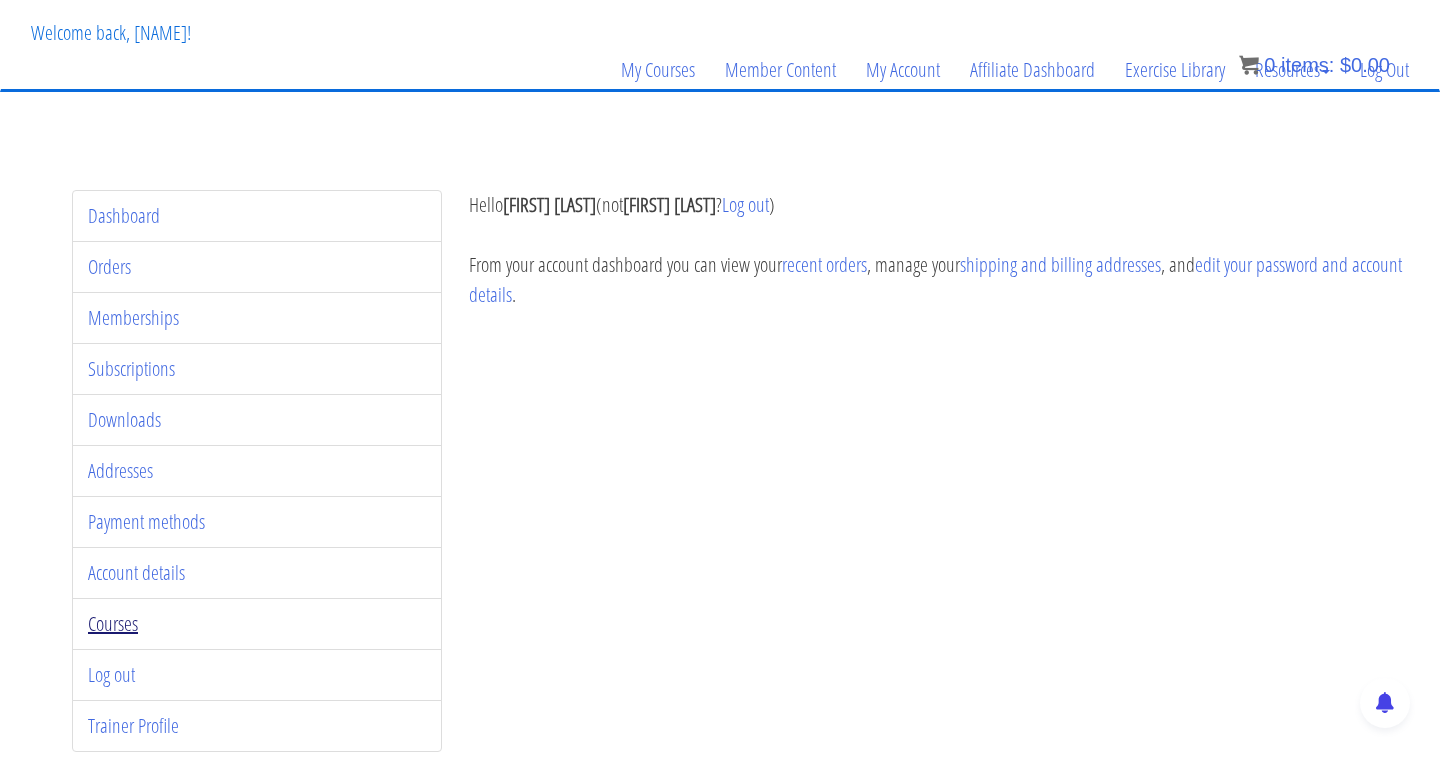 click on "Courses" at bounding box center [113, 623] 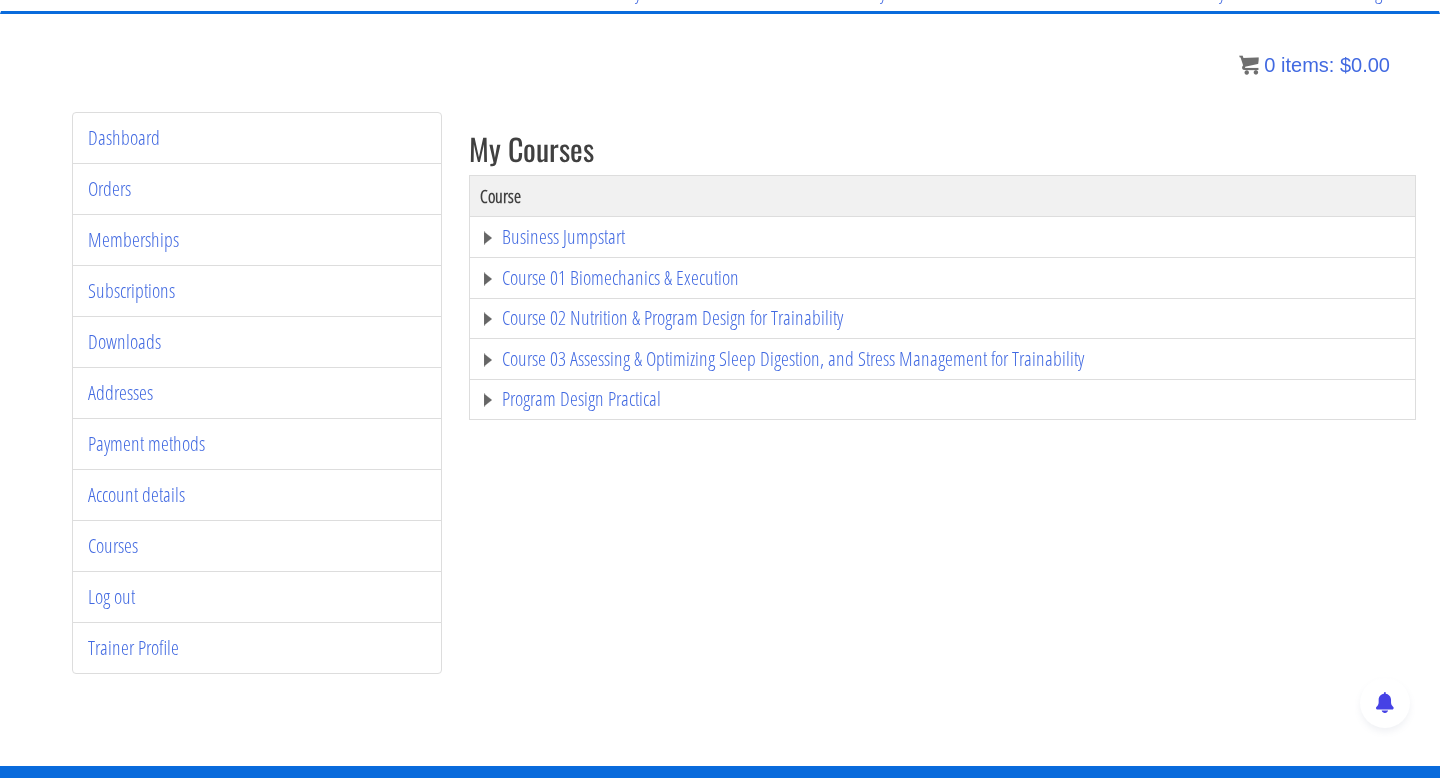 scroll, scrollTop: 188, scrollLeft: 0, axis: vertical 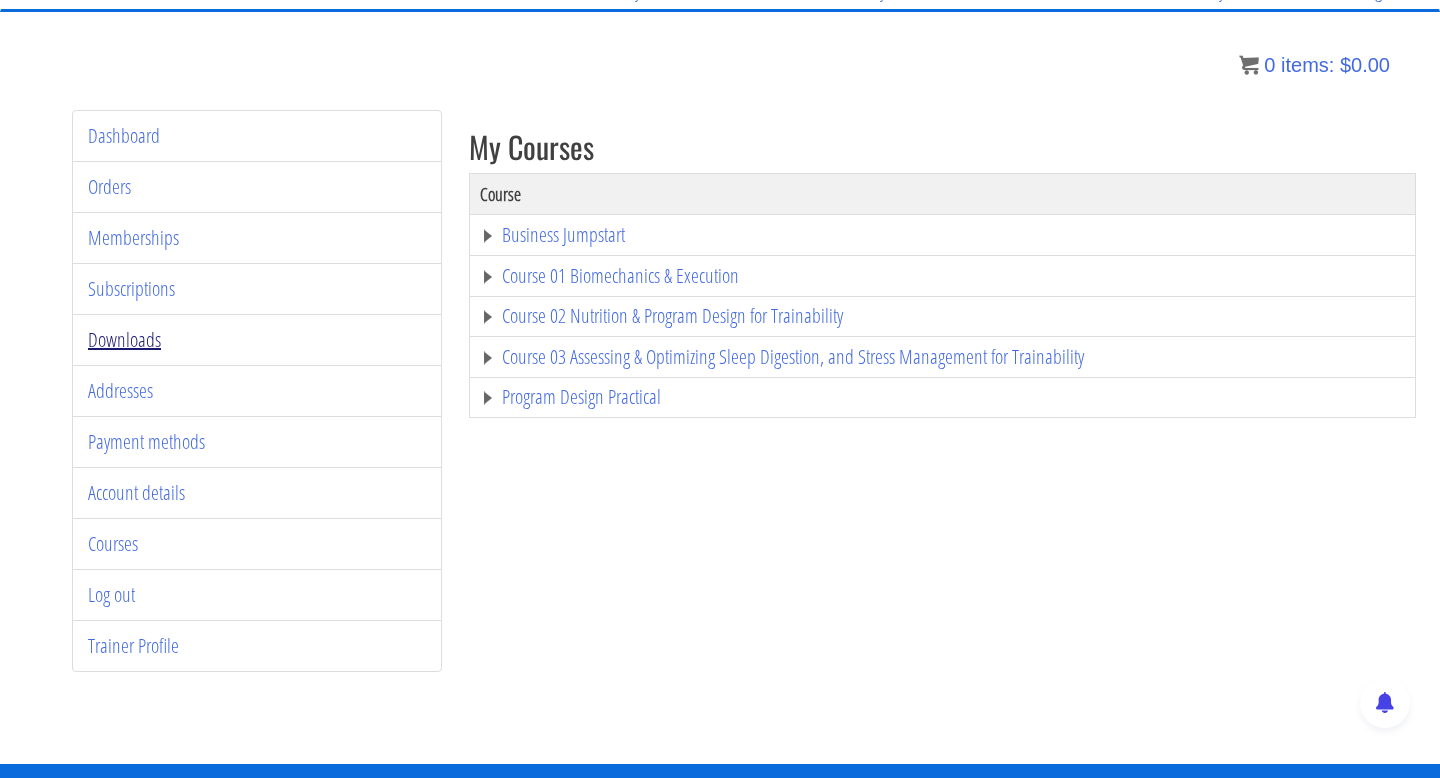click on "Downloads" at bounding box center (124, 339) 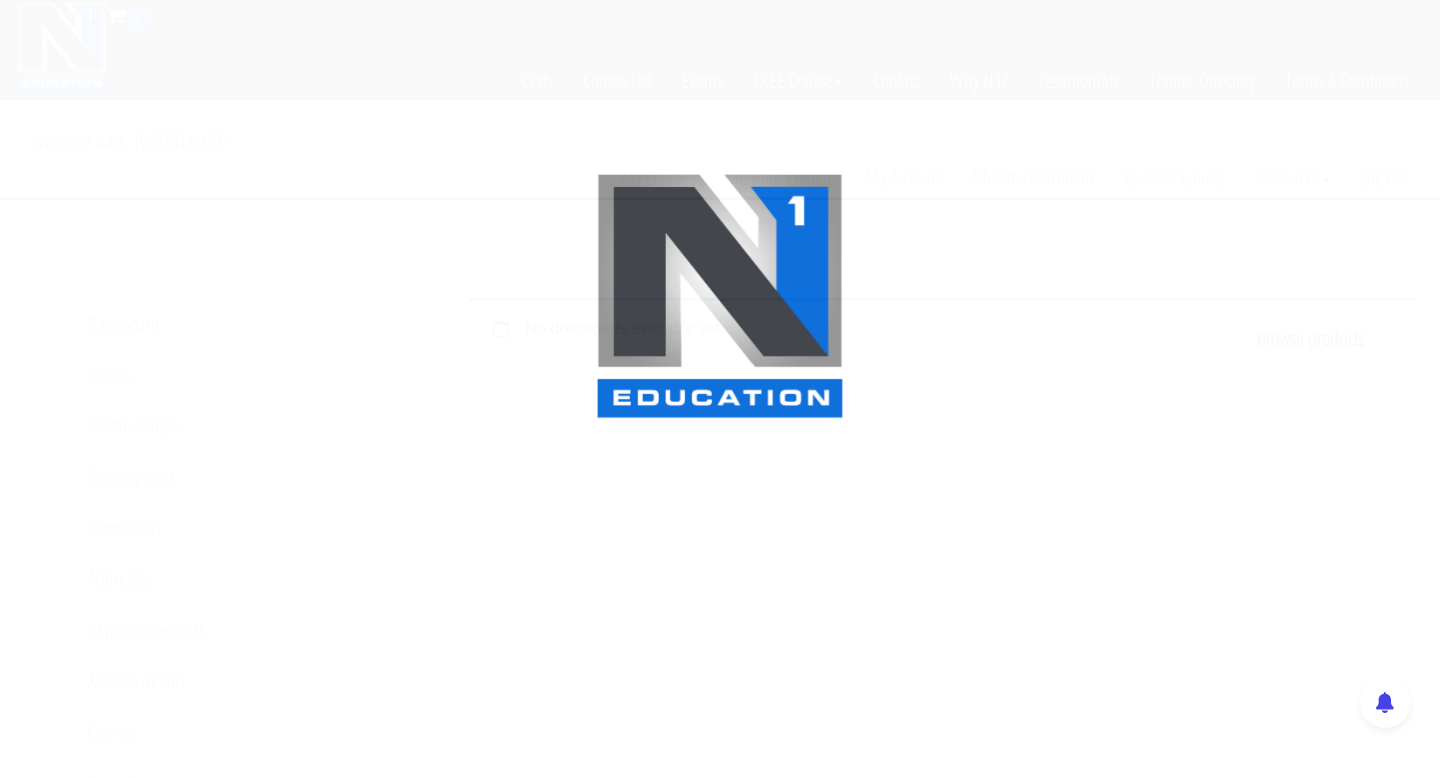 scroll, scrollTop: 0, scrollLeft: 0, axis: both 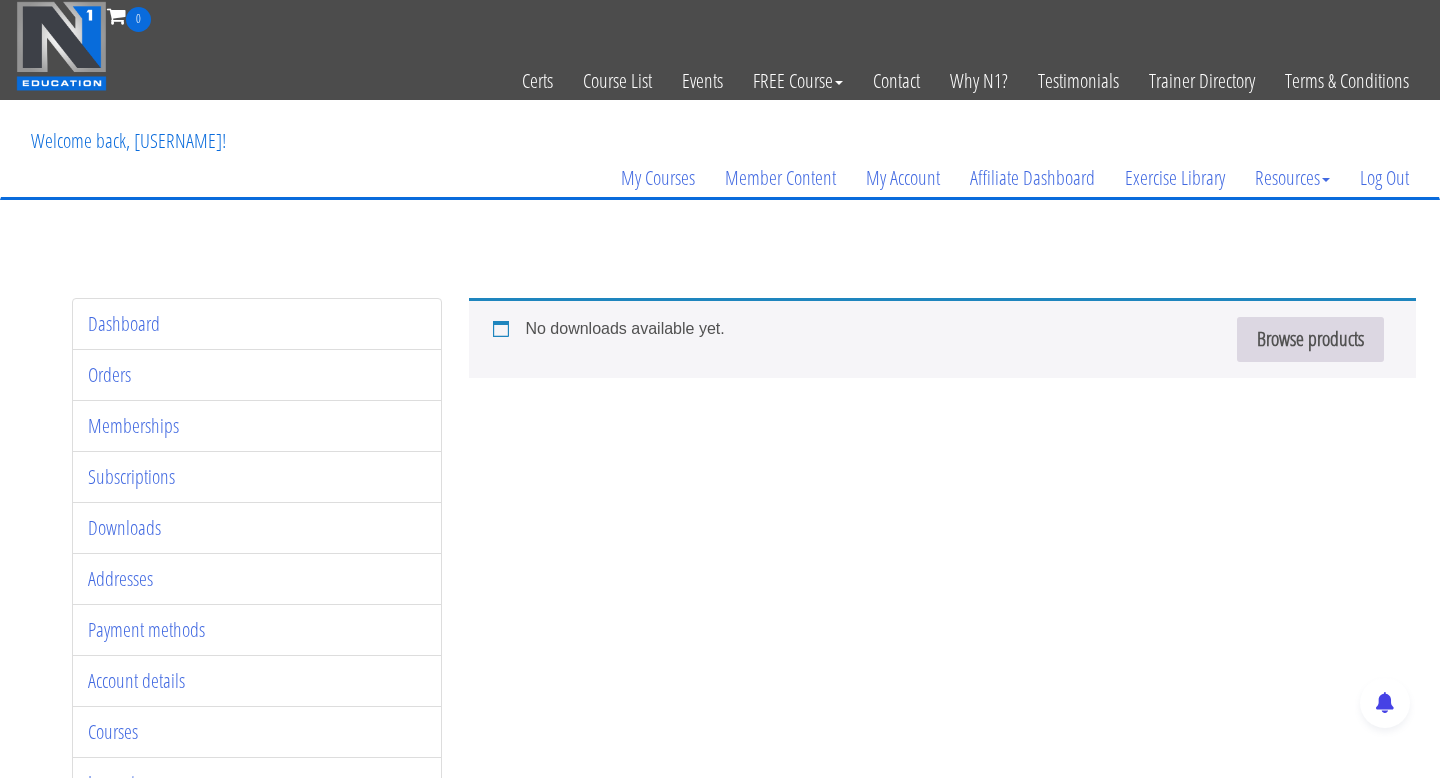 click on "Browse products" at bounding box center [1310, 339] 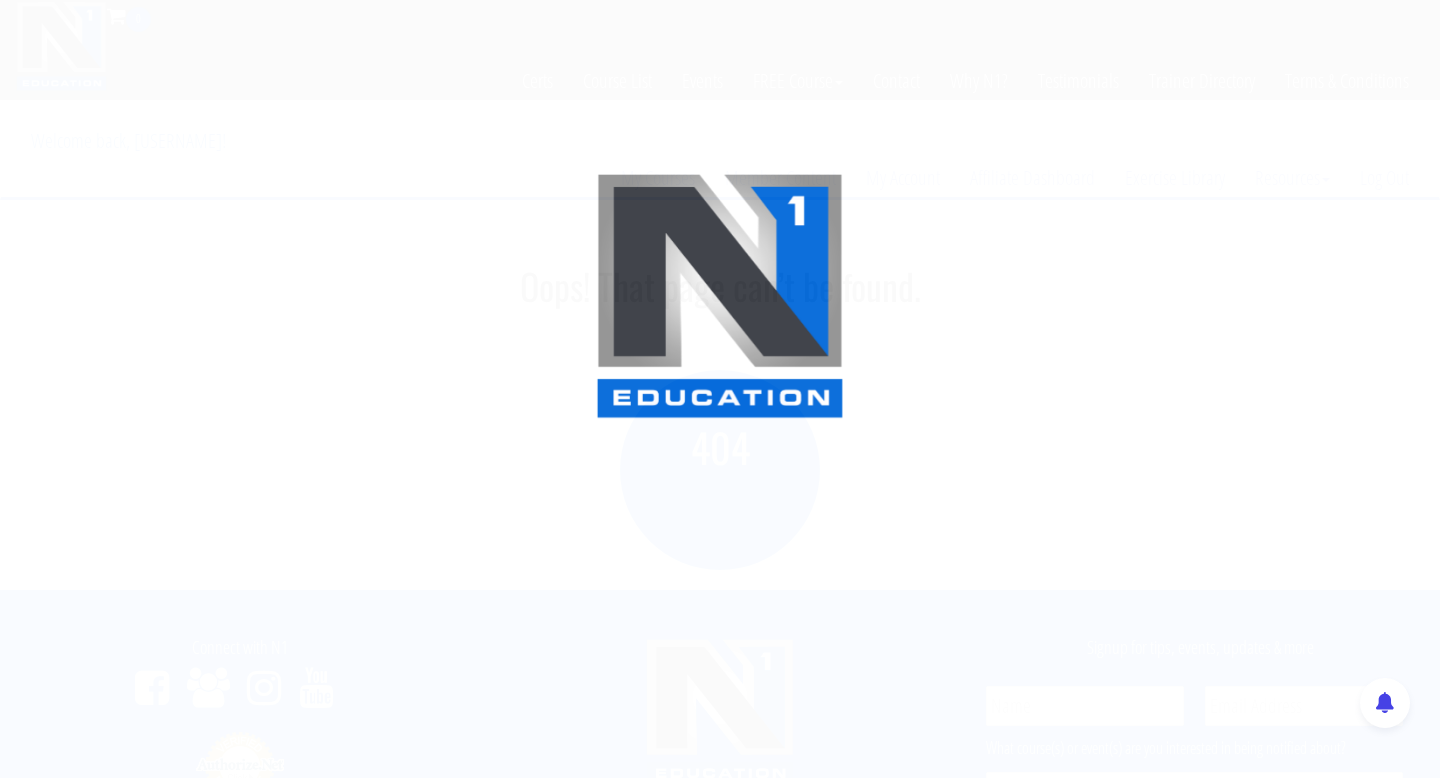 scroll, scrollTop: 0, scrollLeft: 0, axis: both 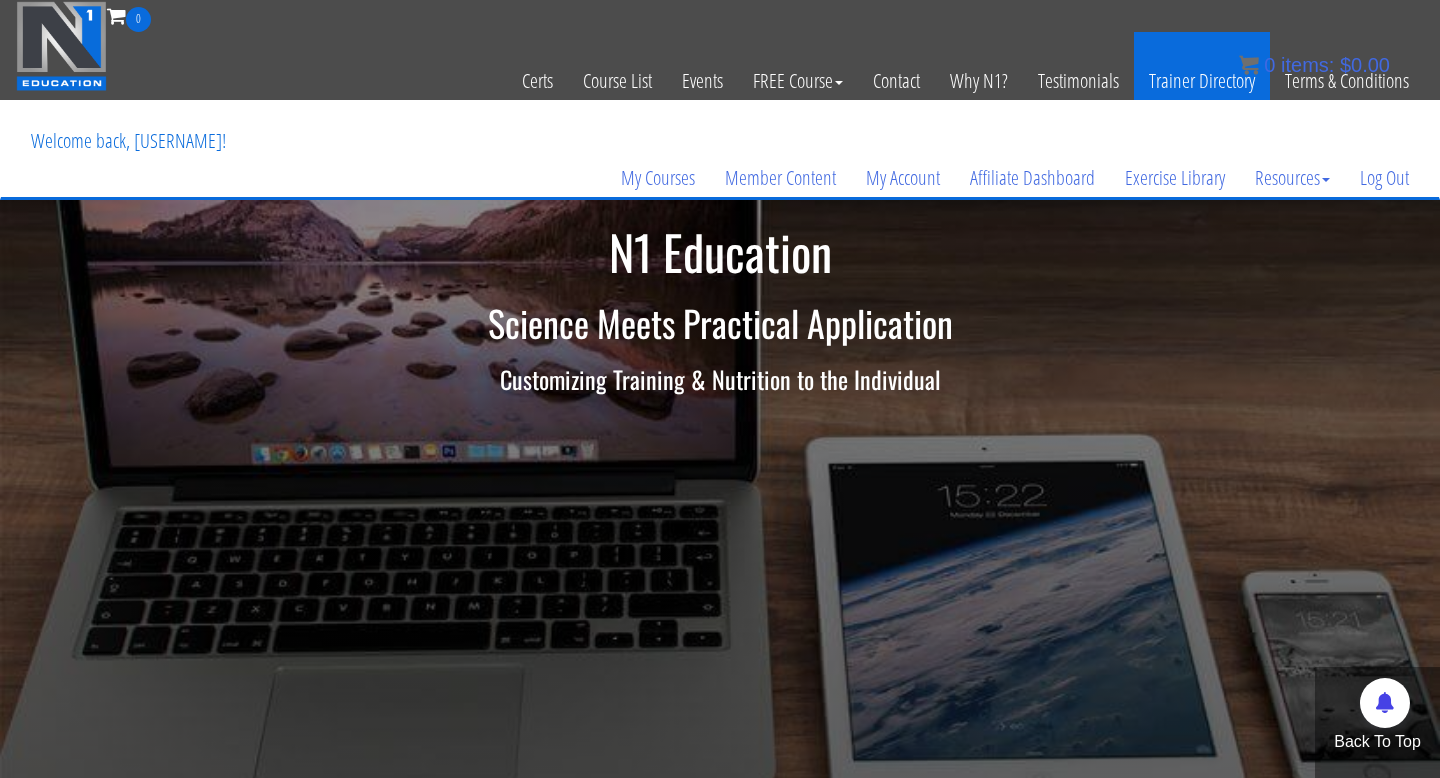 click on "Trainer Directory" at bounding box center (1202, 81) 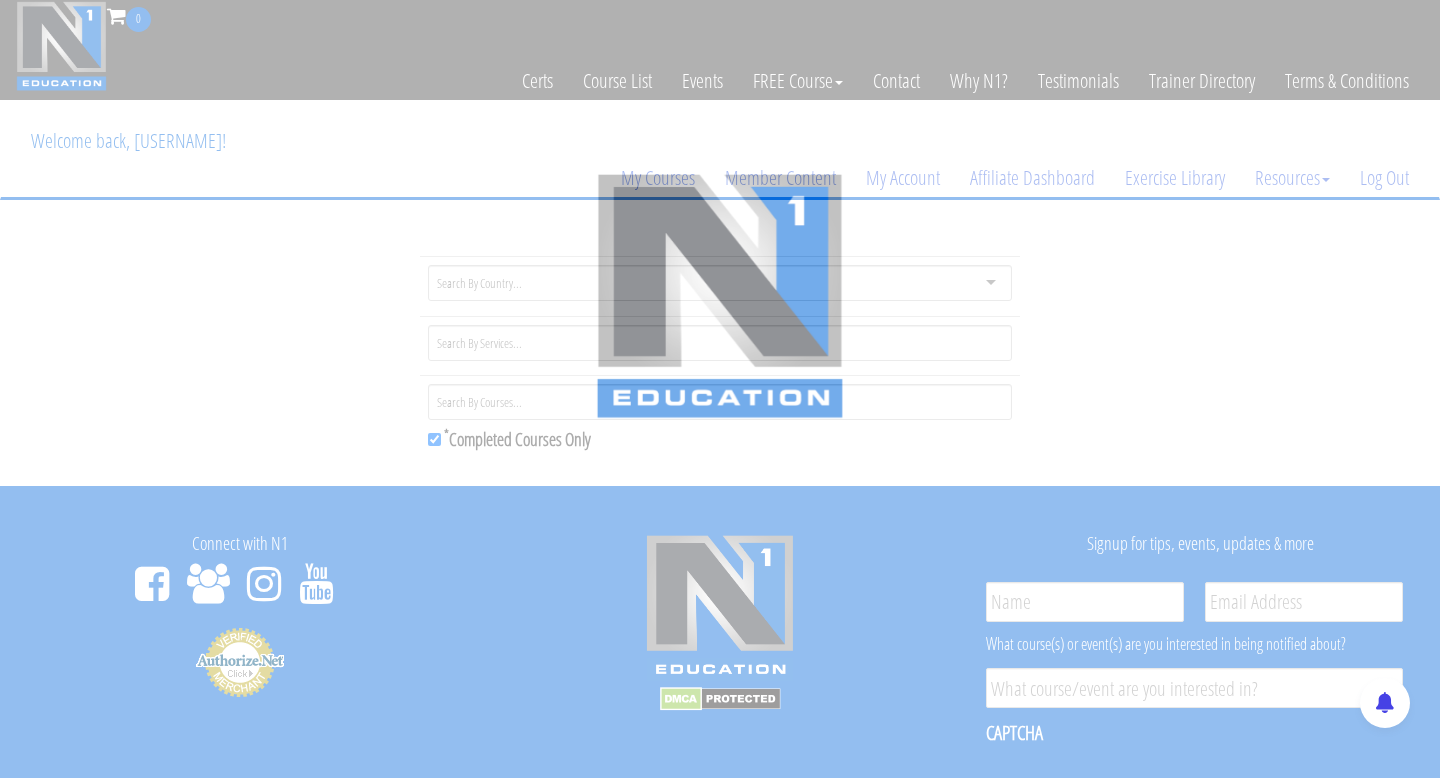 scroll, scrollTop: 0, scrollLeft: 0, axis: both 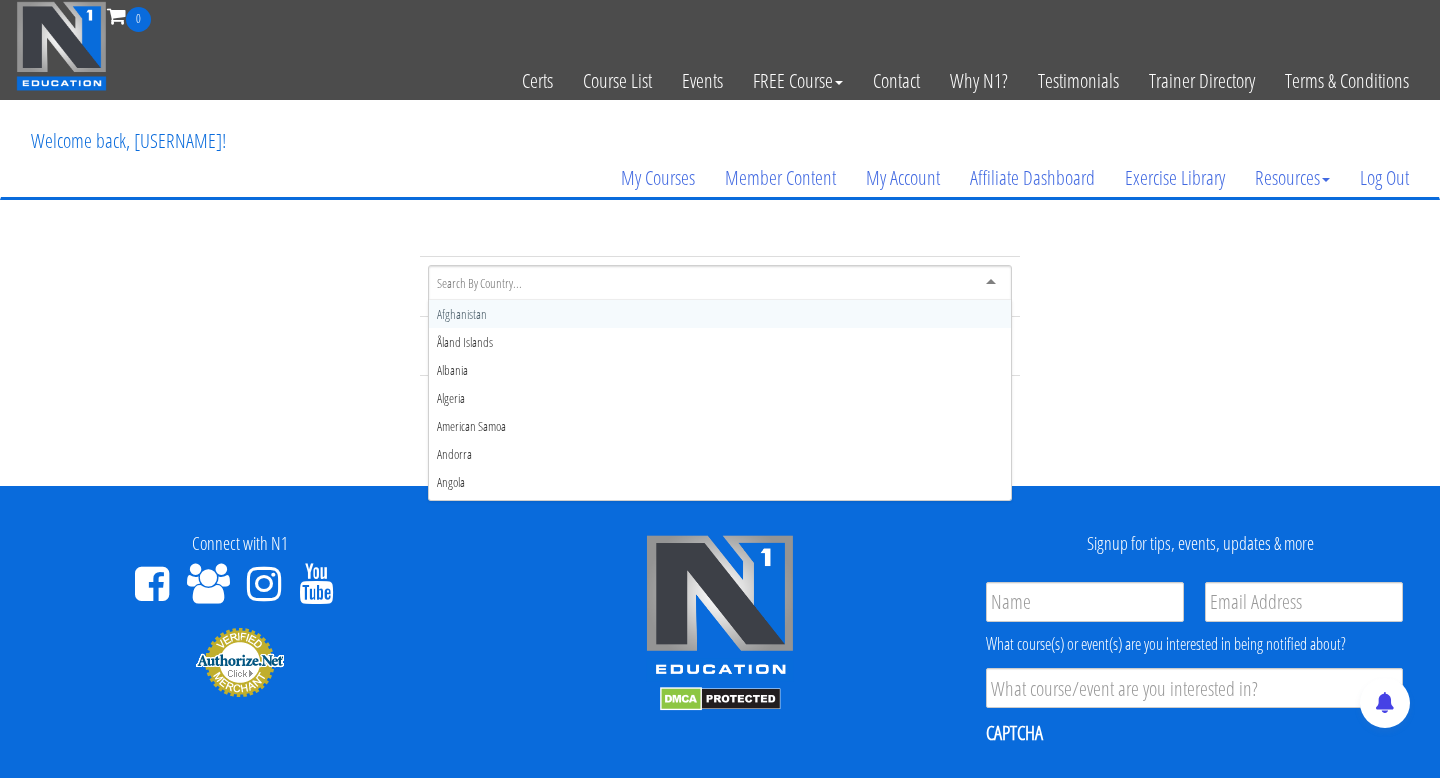 click at bounding box center (720, 283) 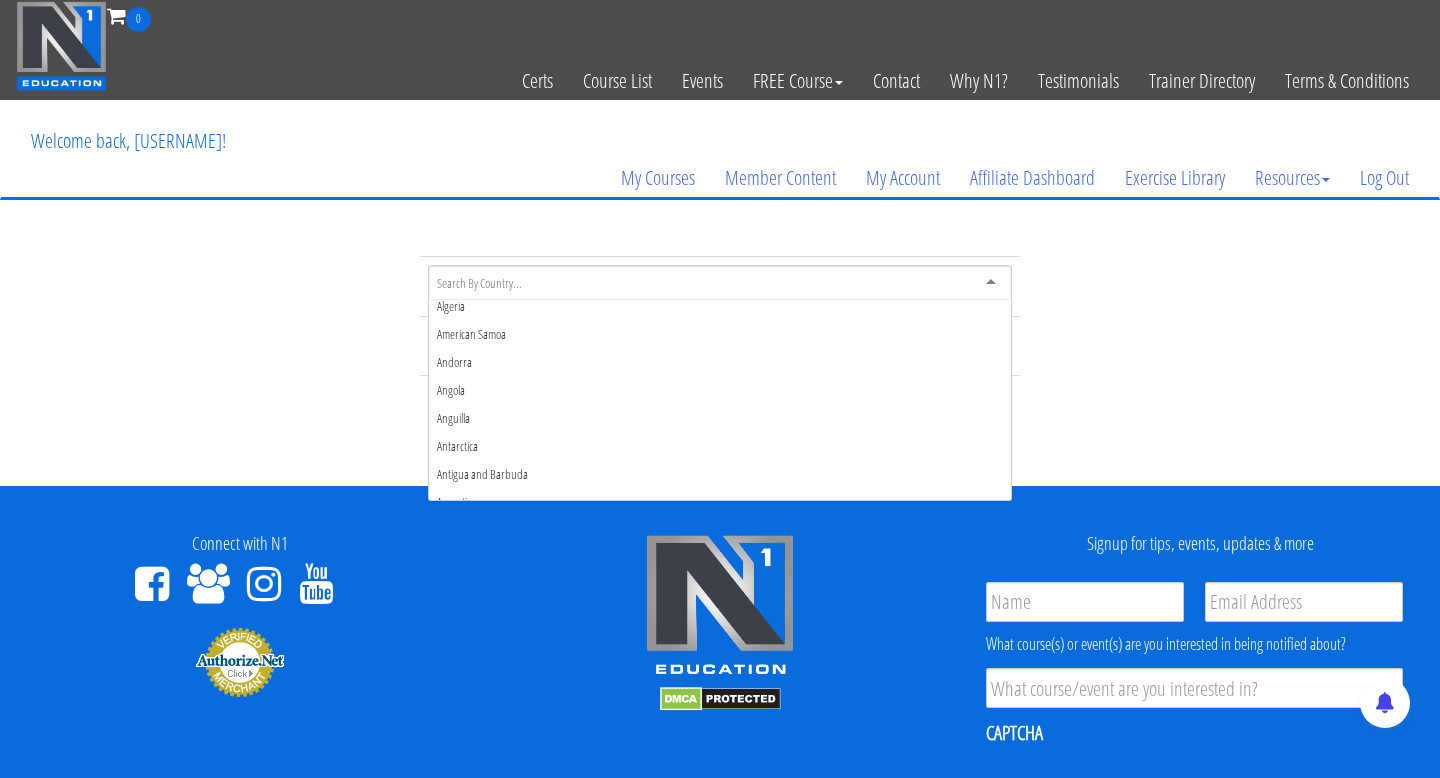 scroll, scrollTop: 0, scrollLeft: 0, axis: both 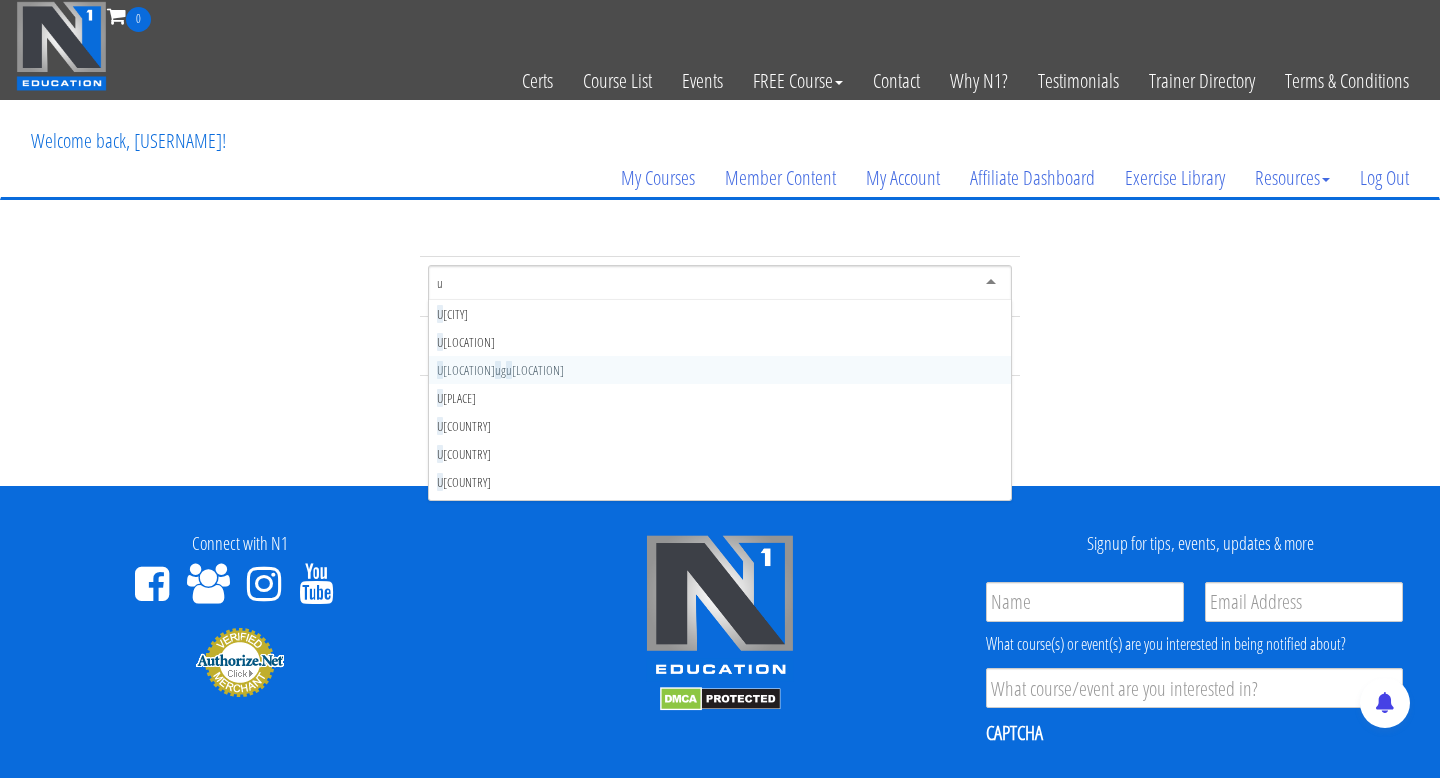 type on "[PLACE]" 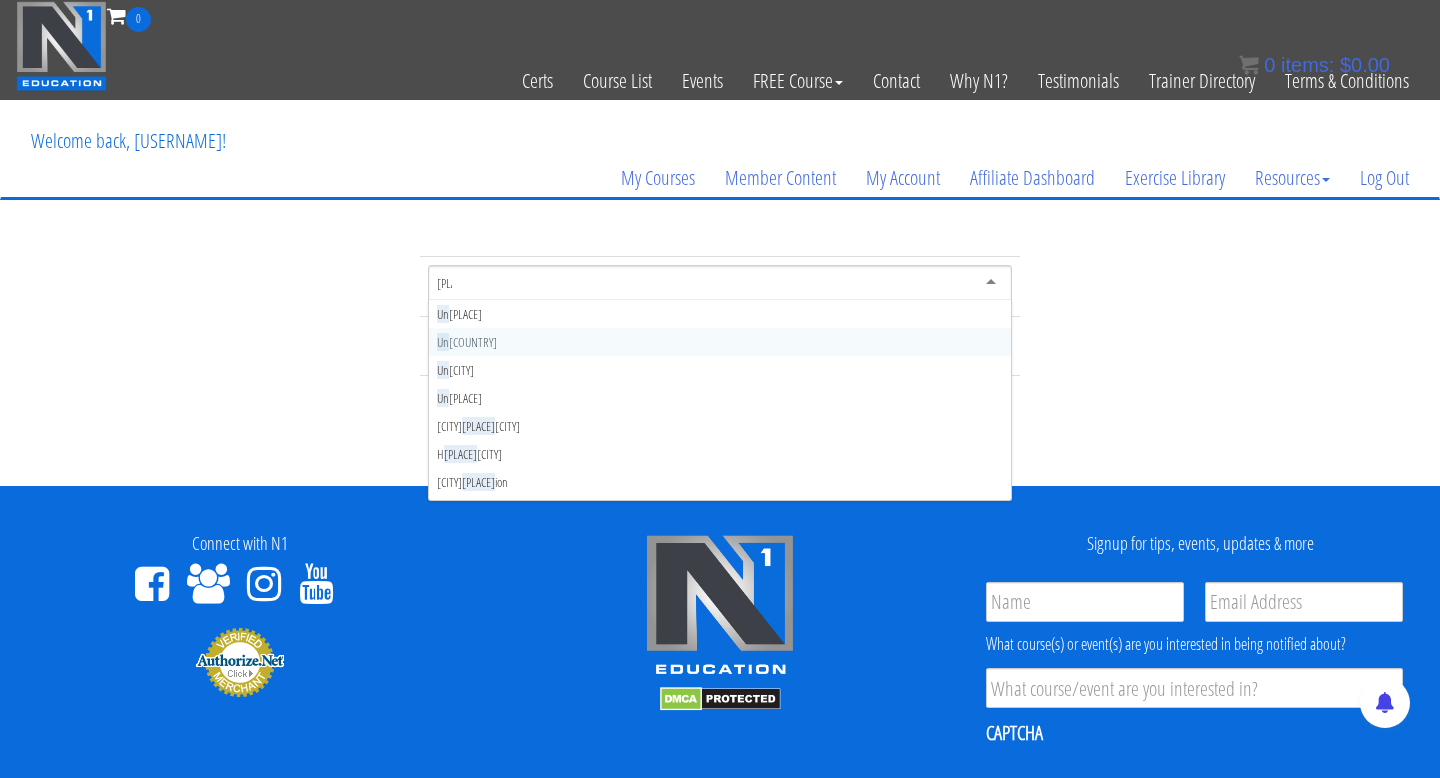 type 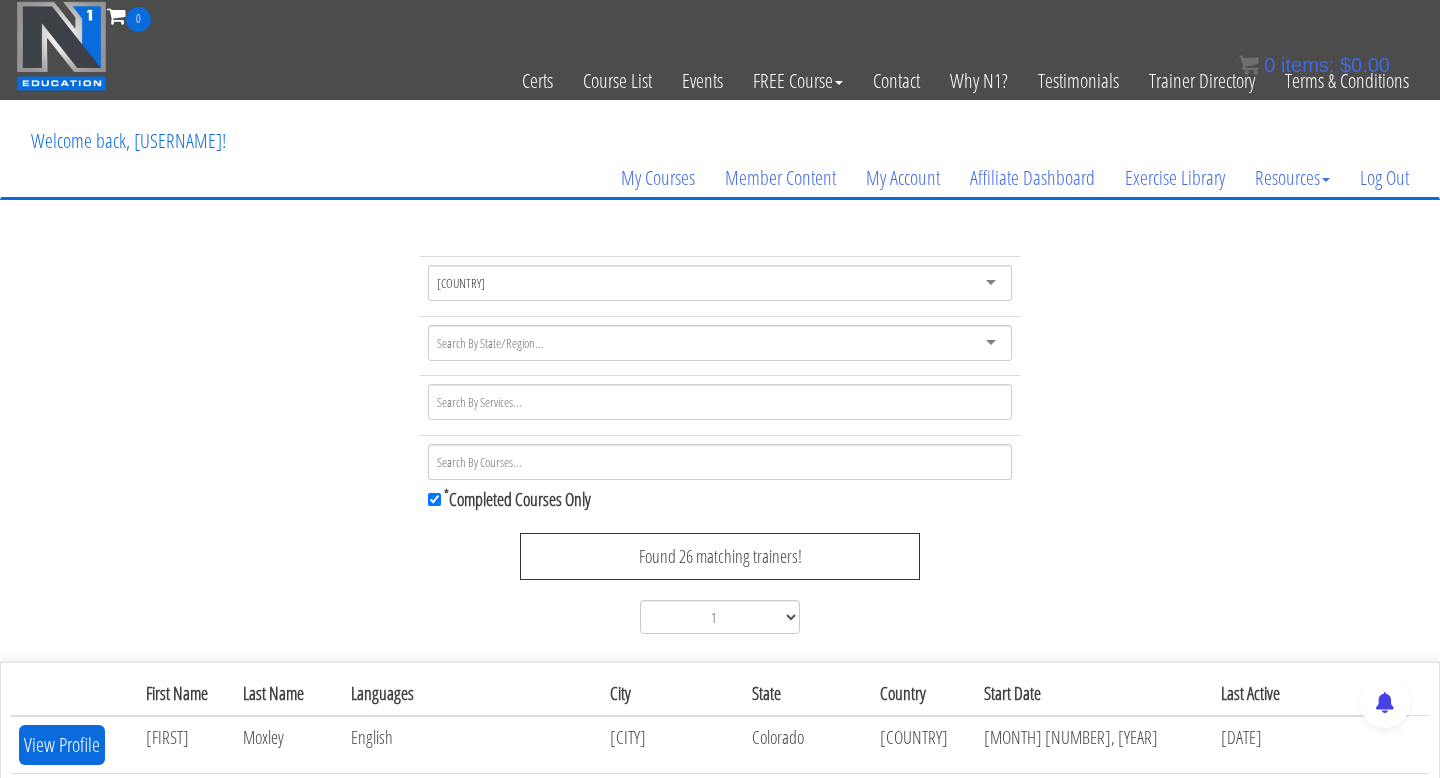 scroll, scrollTop: 0, scrollLeft: 0, axis: both 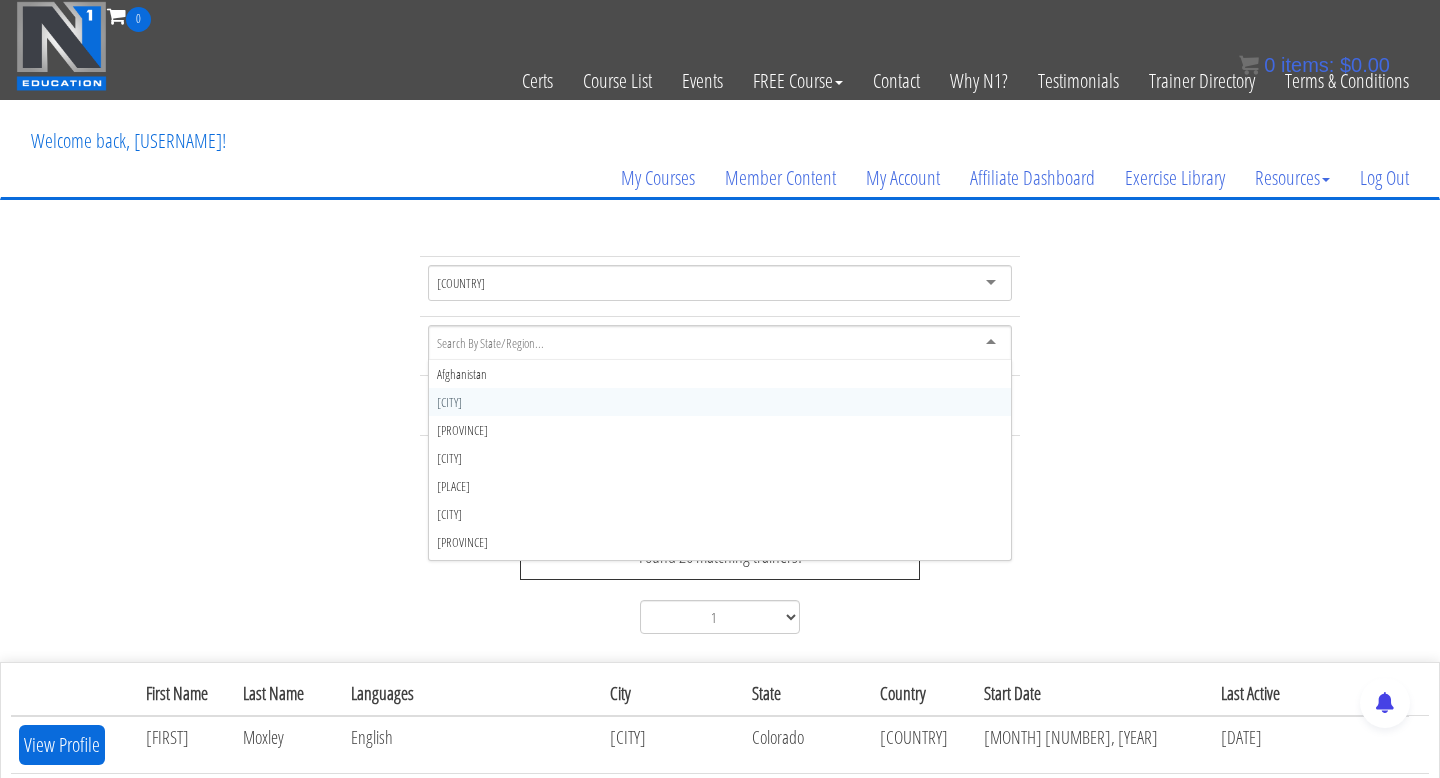 click at bounding box center [491, 343] 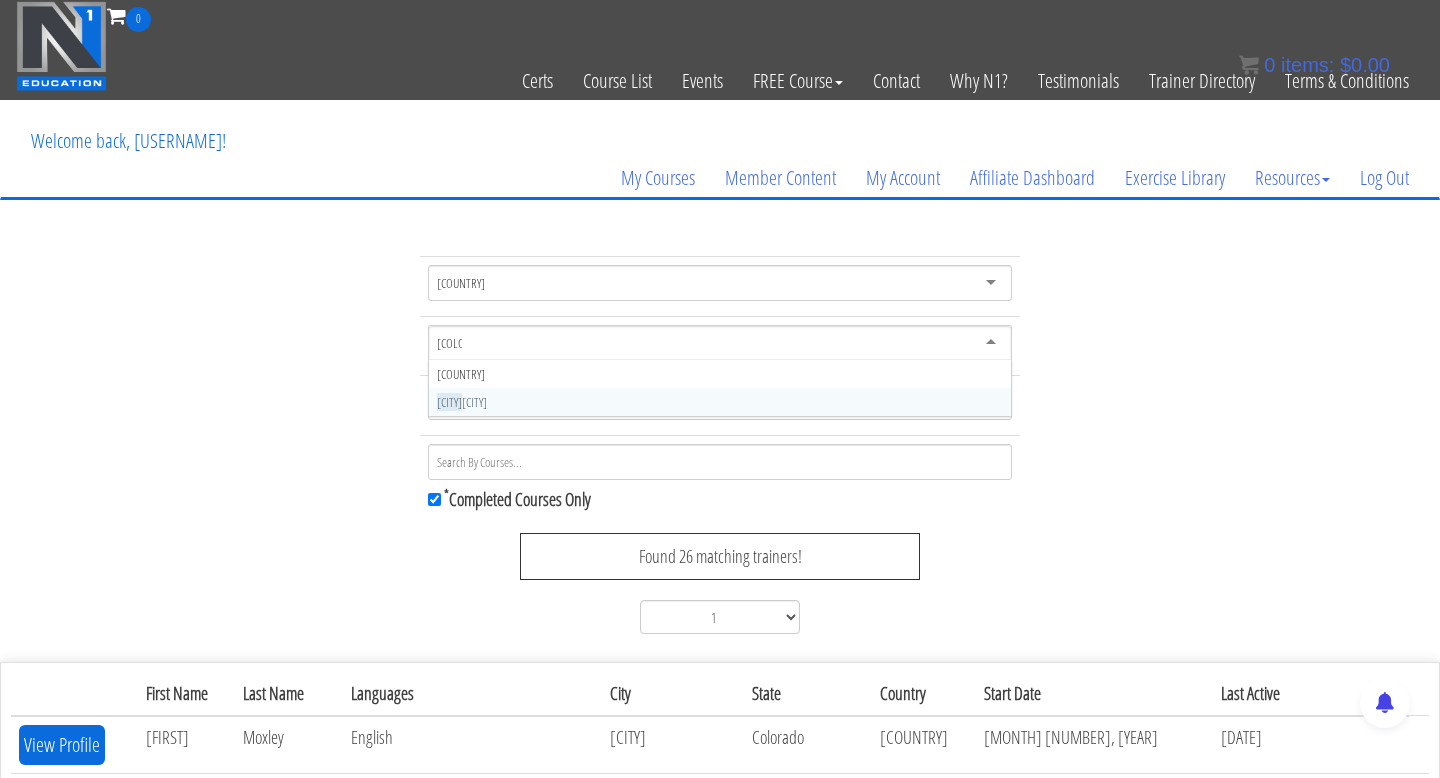 type on "[LOCATION]" 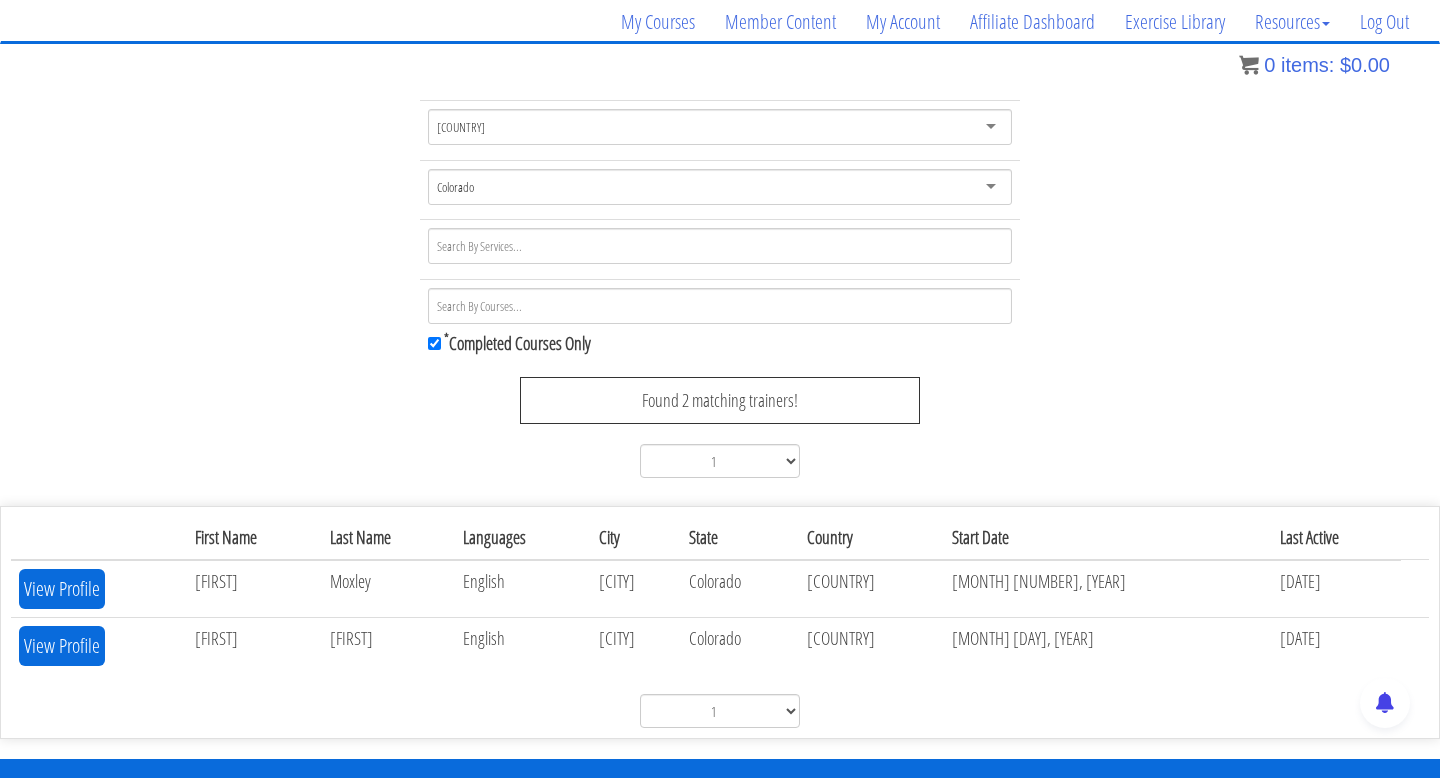 scroll, scrollTop: 162, scrollLeft: 0, axis: vertical 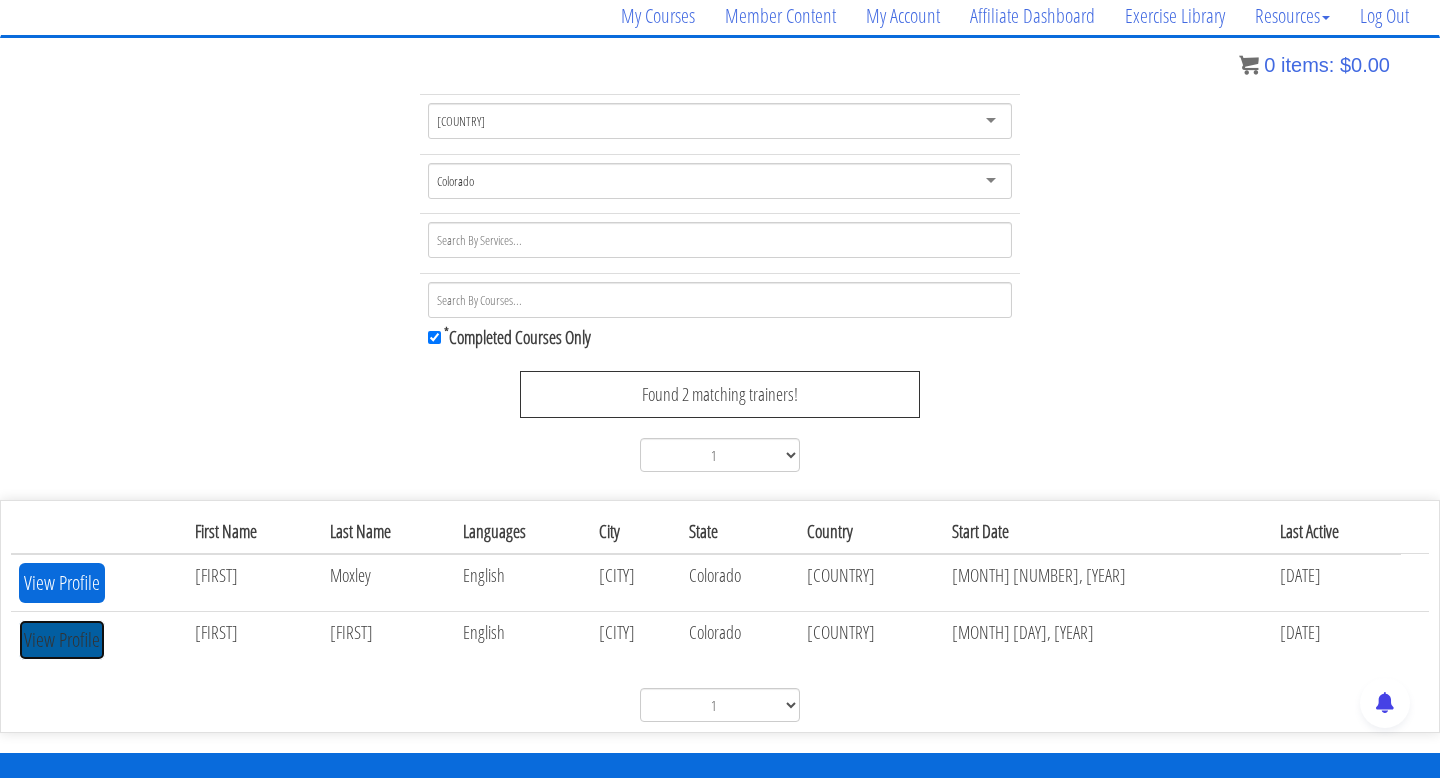 click on "View Profile" at bounding box center (62, 640) 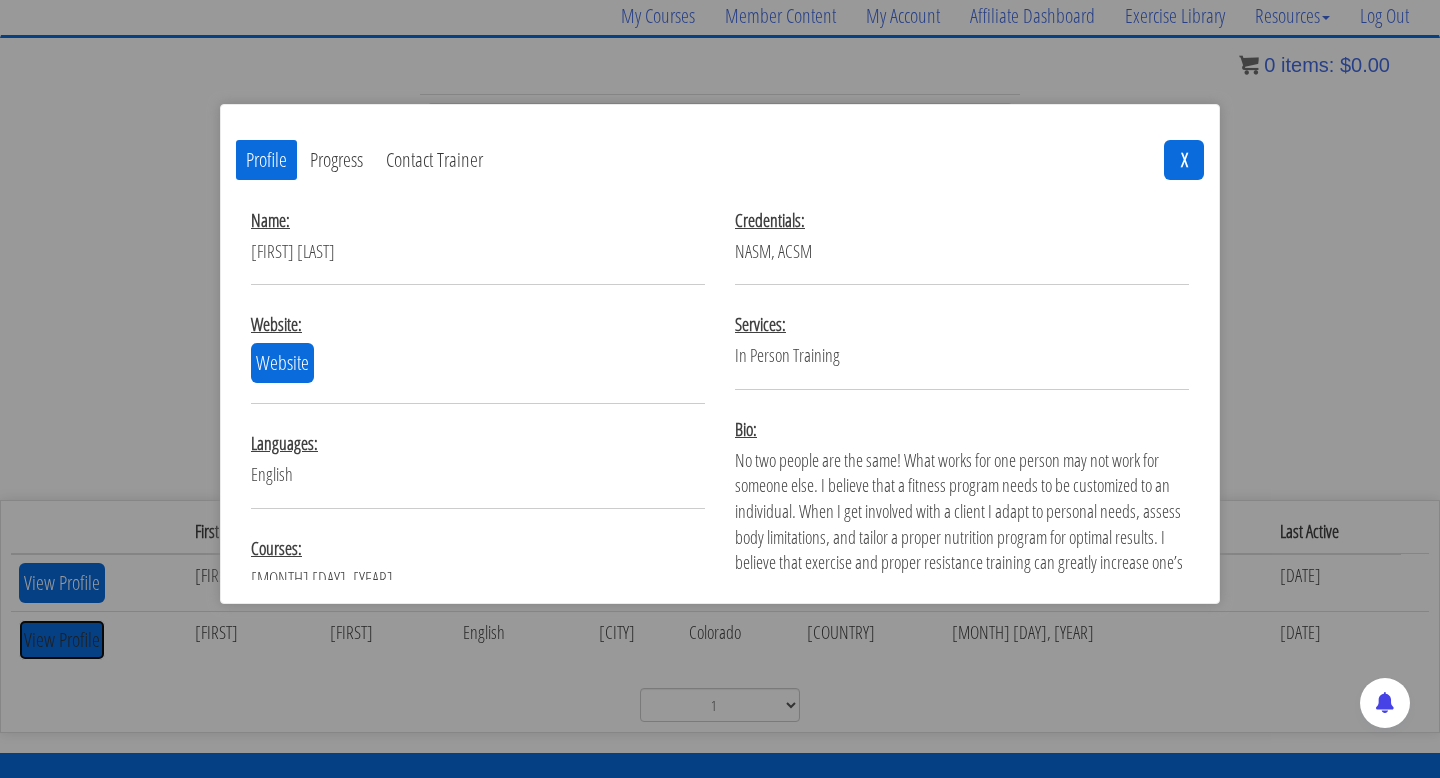 scroll, scrollTop: 294, scrollLeft: 0, axis: vertical 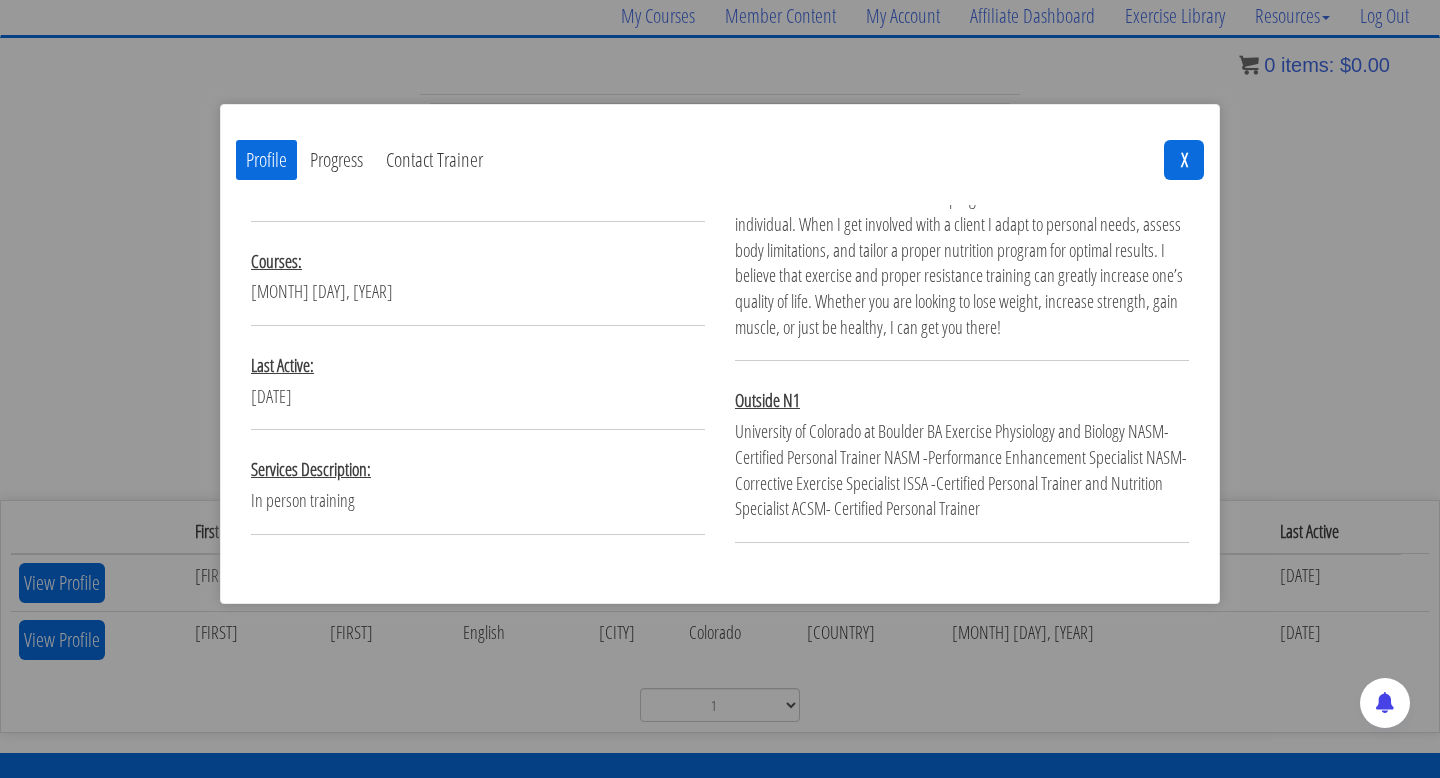 click on "Progress" at bounding box center [336, 160] 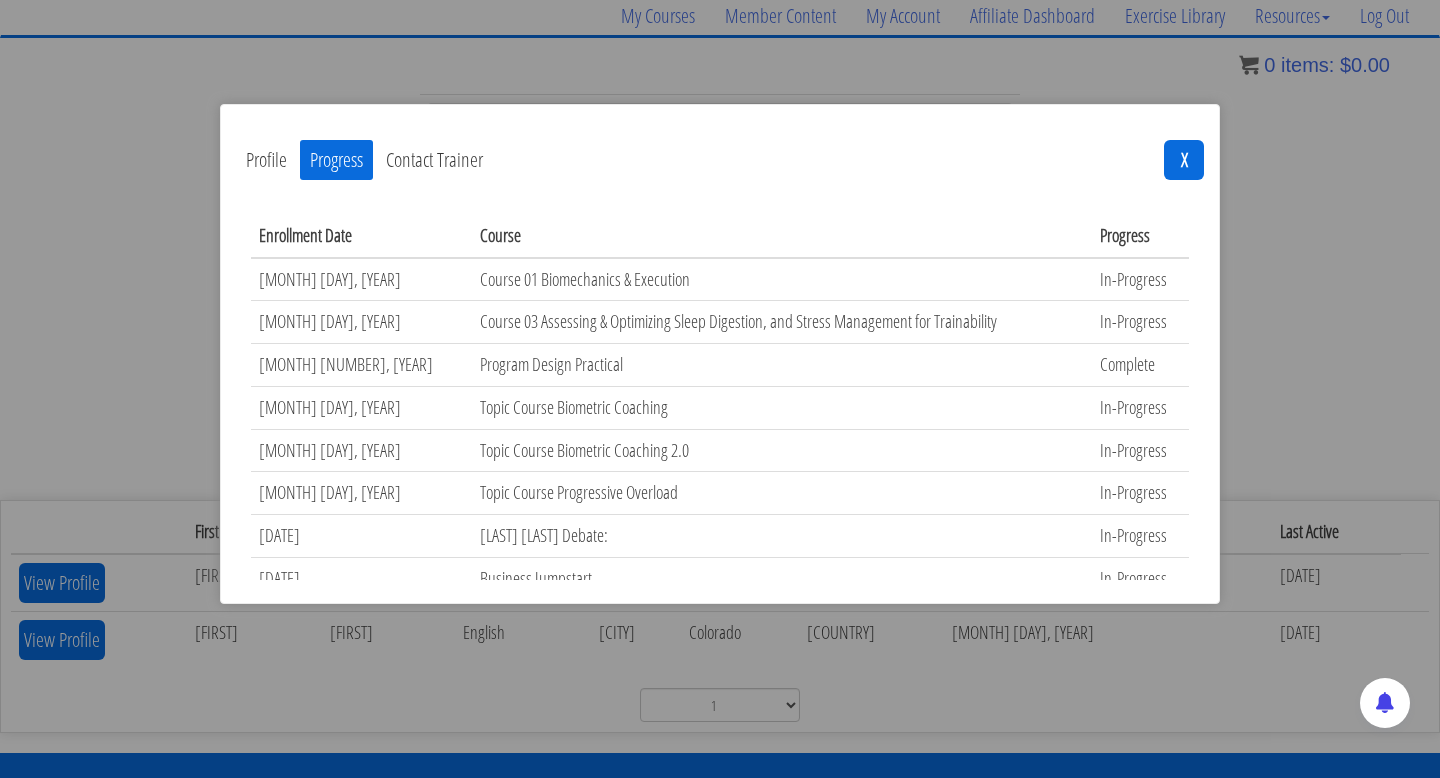 click on "Profile" at bounding box center [266, 160] 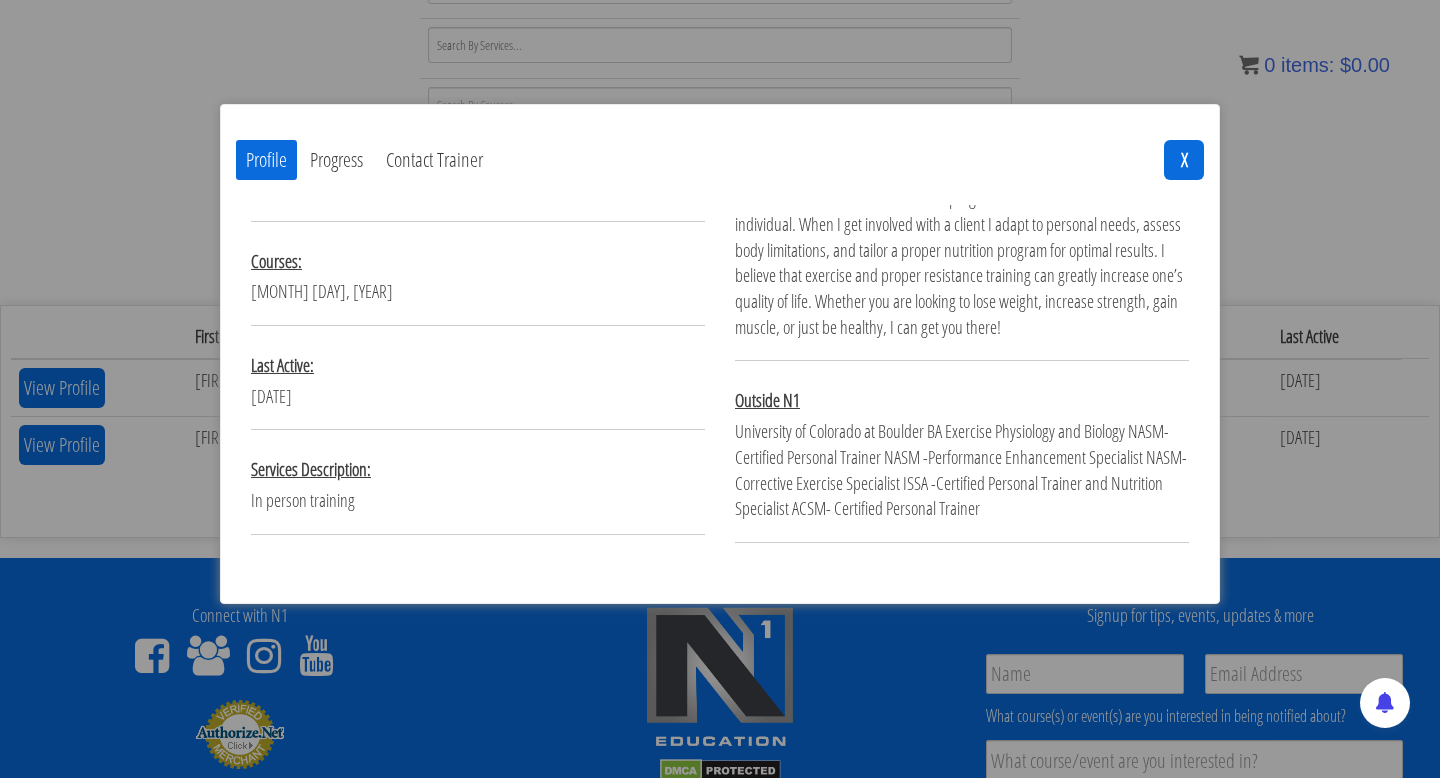 scroll, scrollTop: 372, scrollLeft: 0, axis: vertical 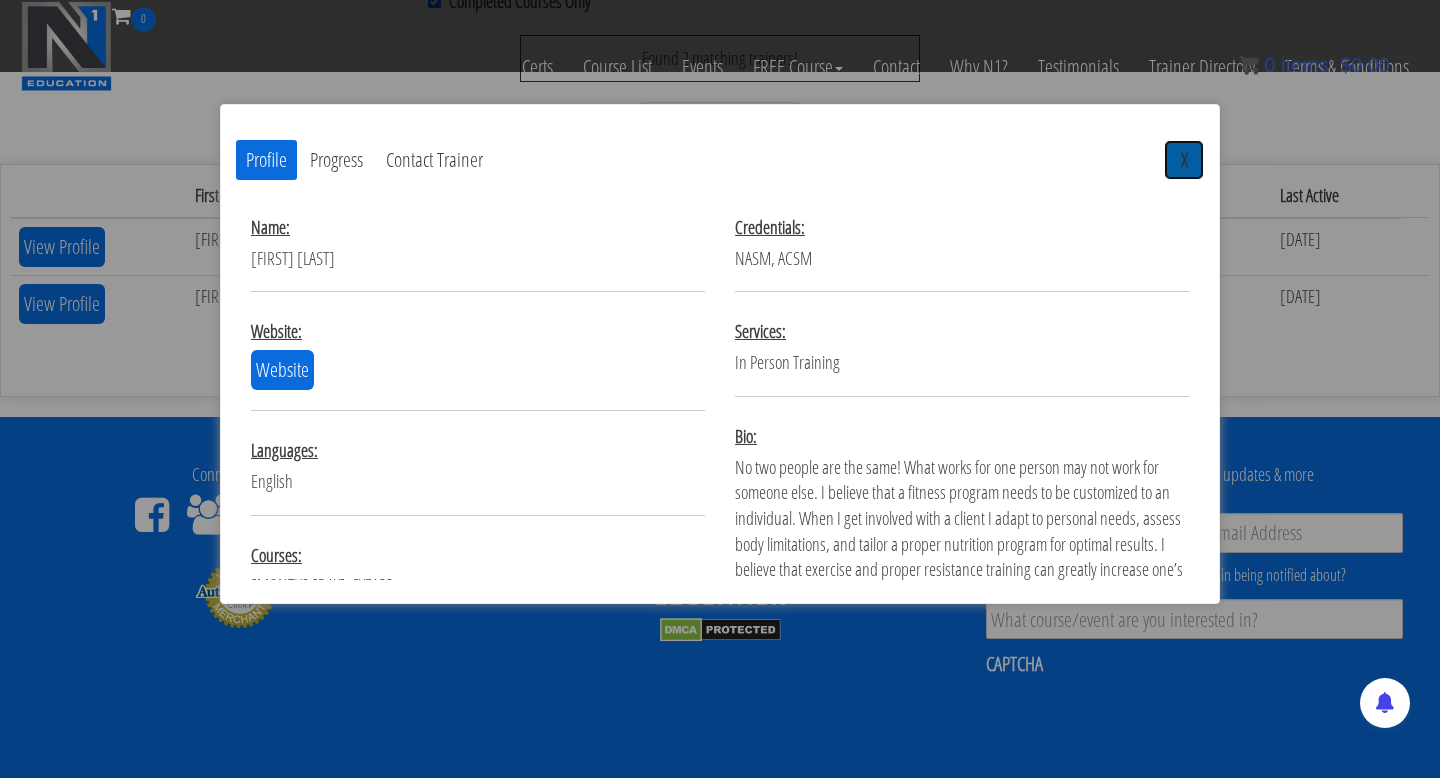click on "X" at bounding box center (1184, 160) 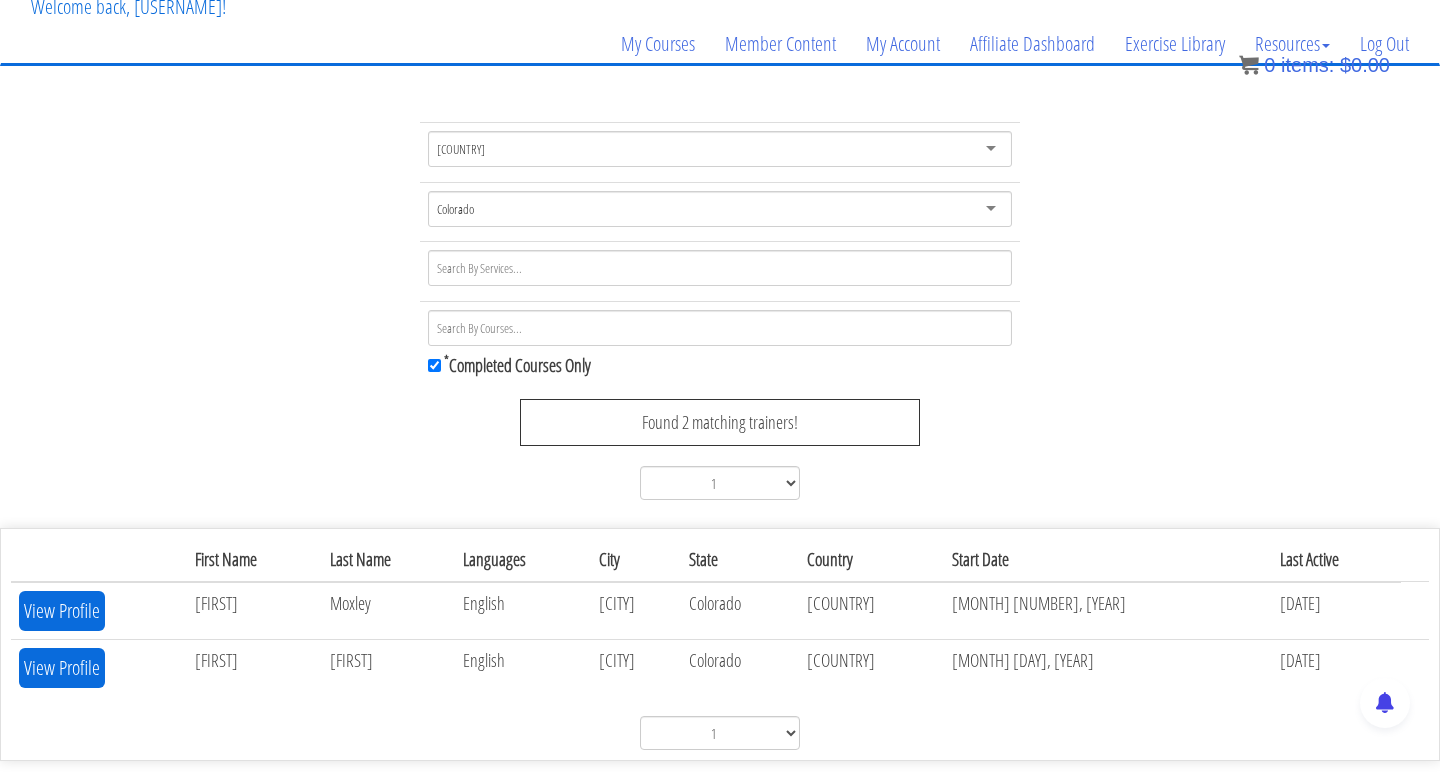 scroll, scrollTop: 136, scrollLeft: 0, axis: vertical 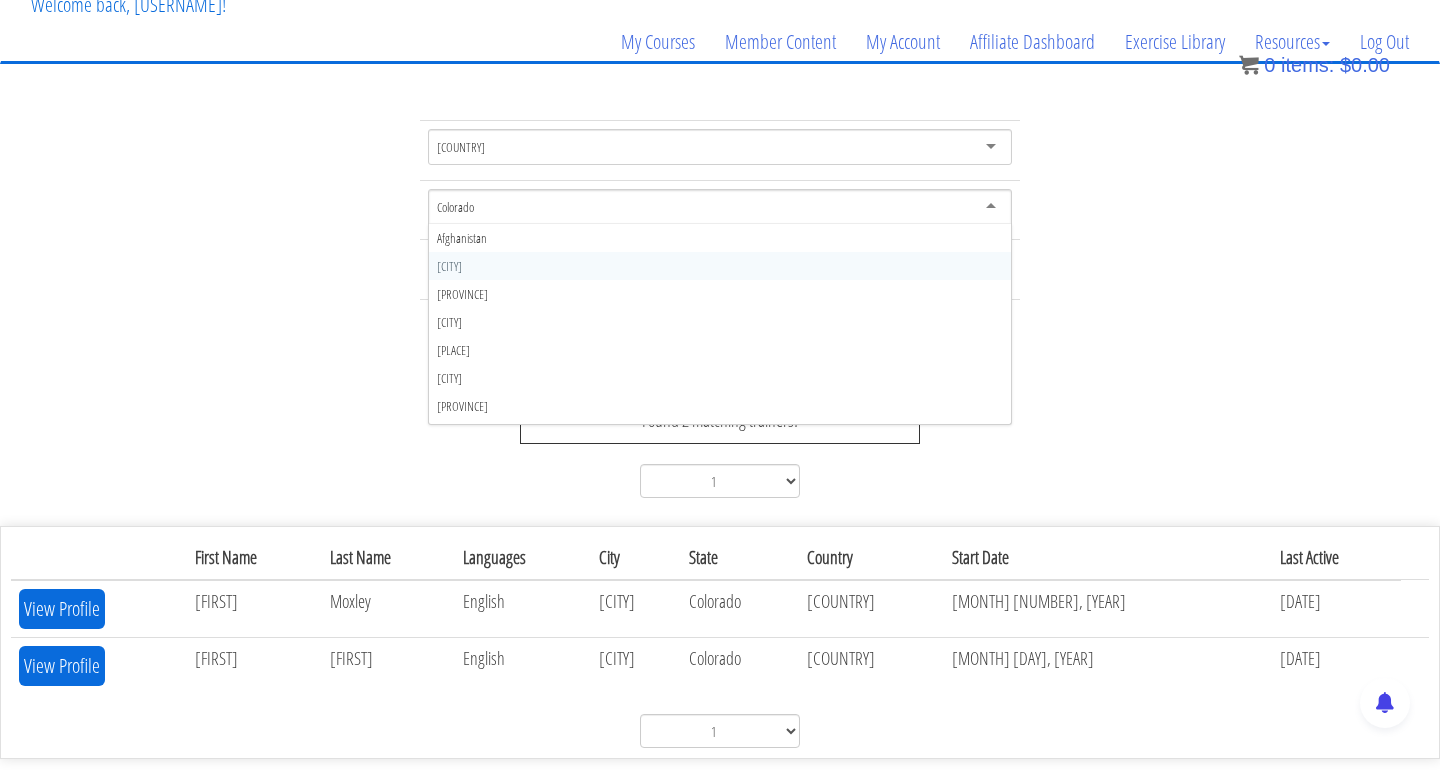 click on "Colorado" at bounding box center (720, 207) 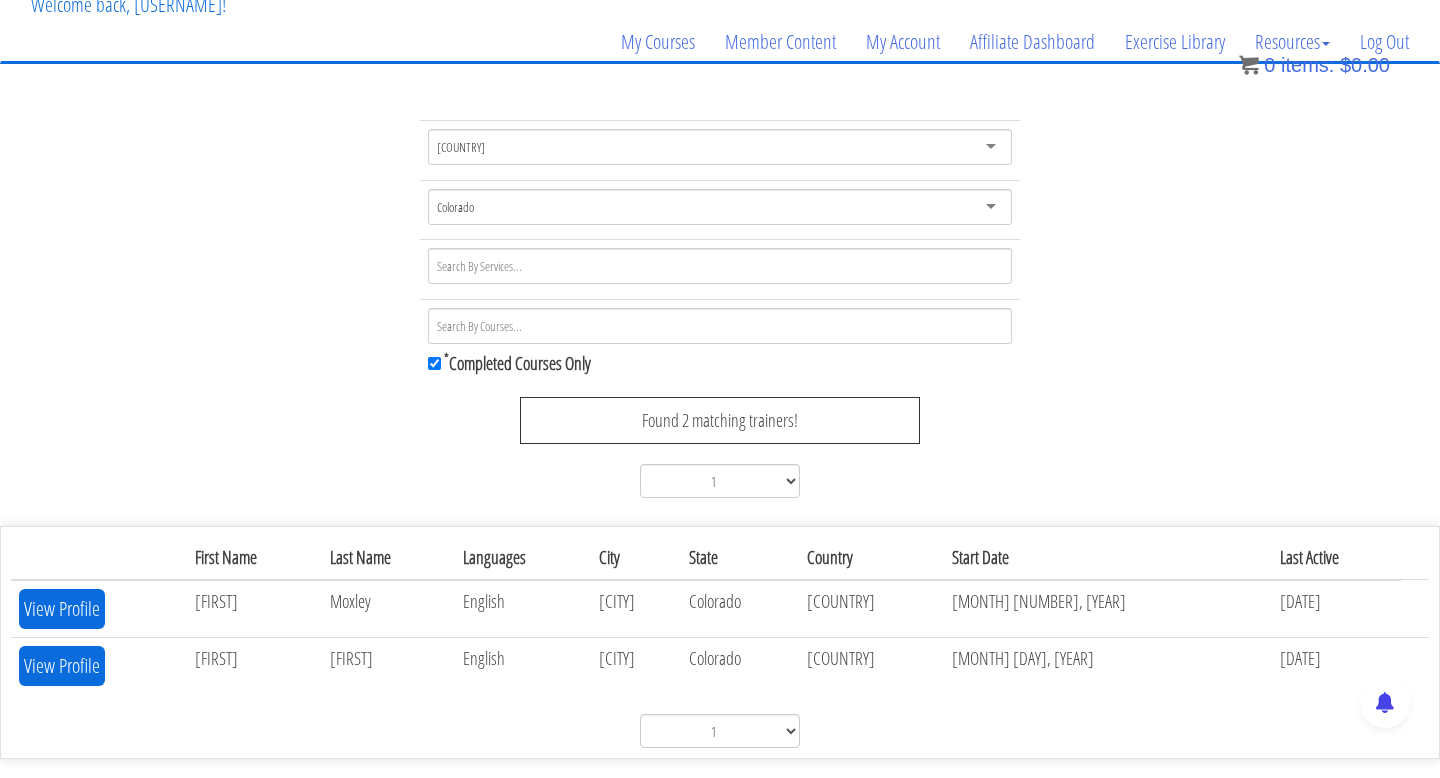 drag, startPoint x: 496, startPoint y: 200, endPoint x: 361, endPoint y: 199, distance: 135.00371 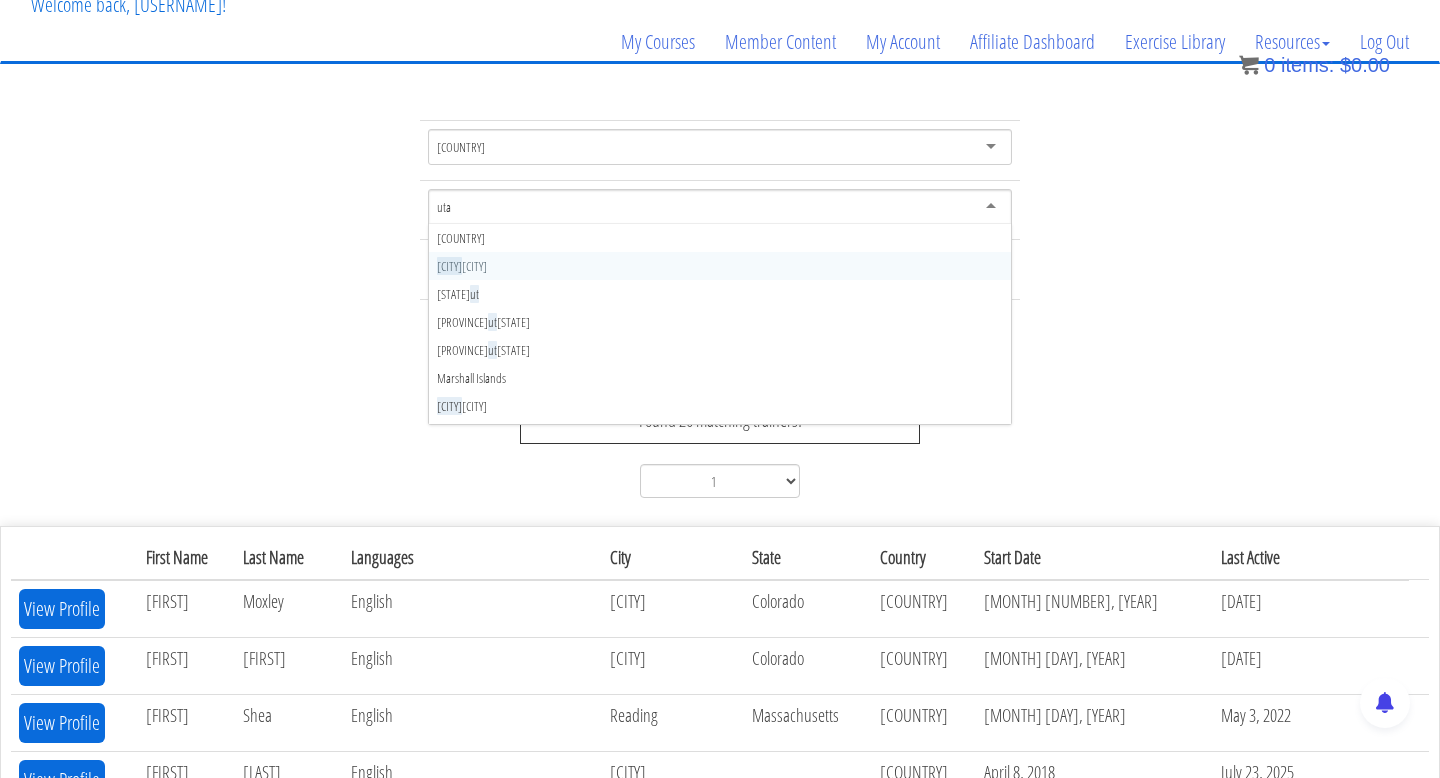 type on "utah" 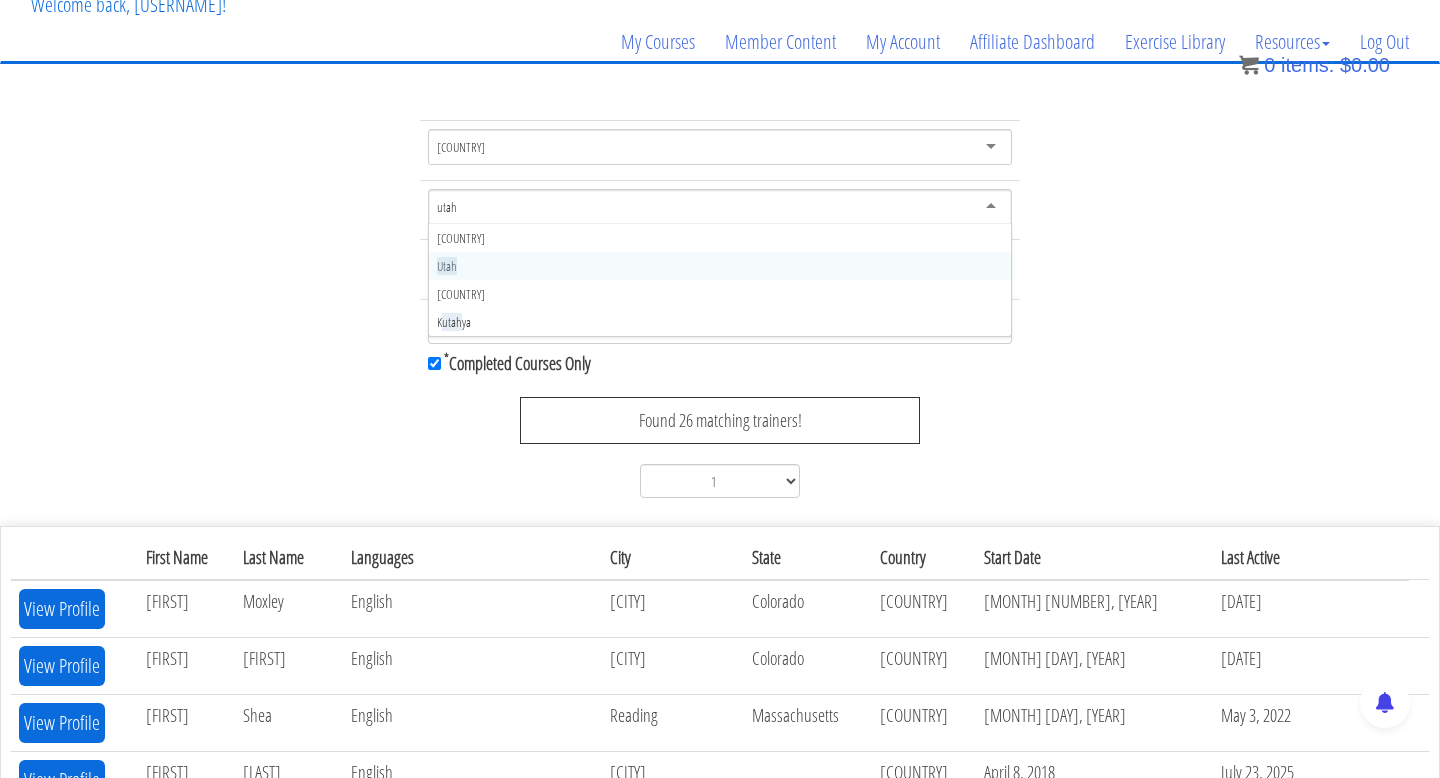 type 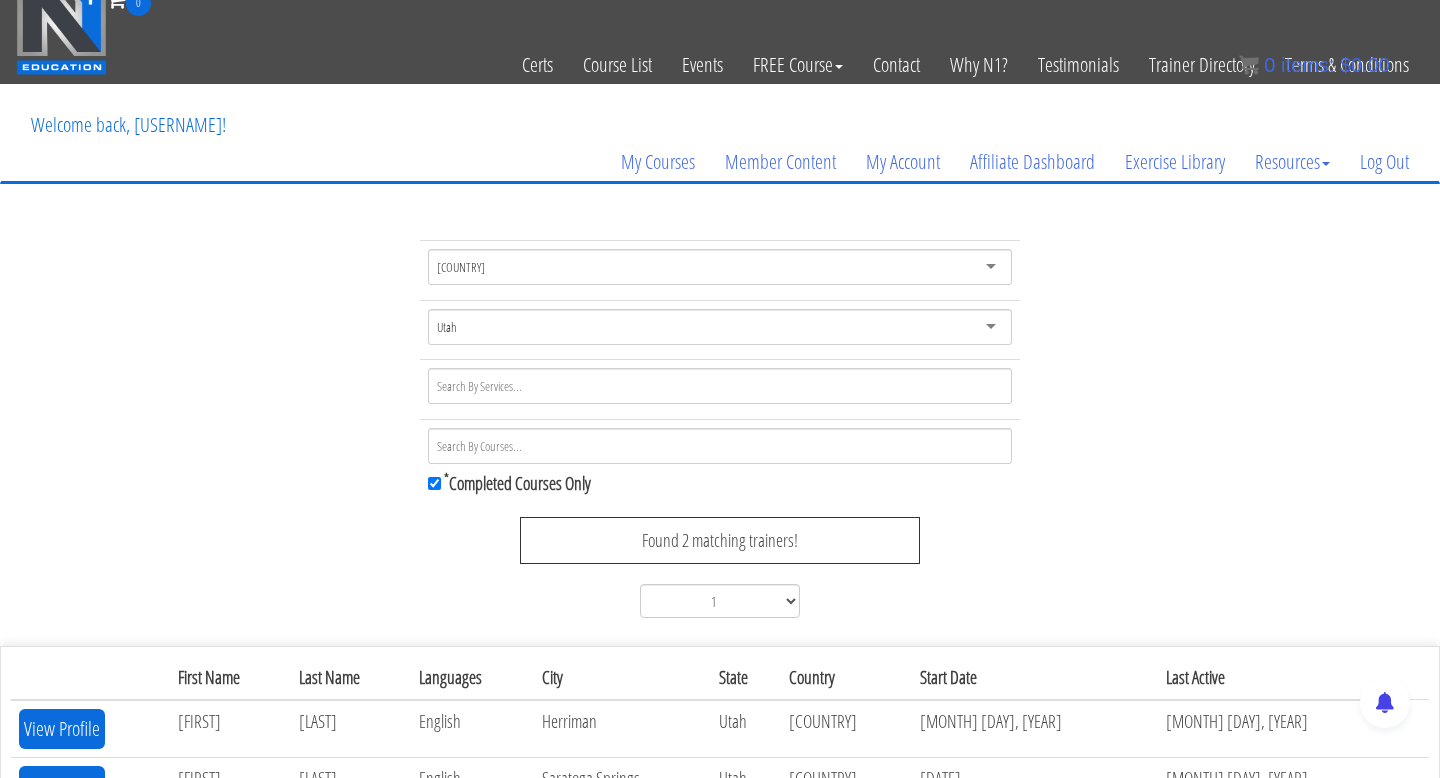 scroll, scrollTop: 0, scrollLeft: 0, axis: both 